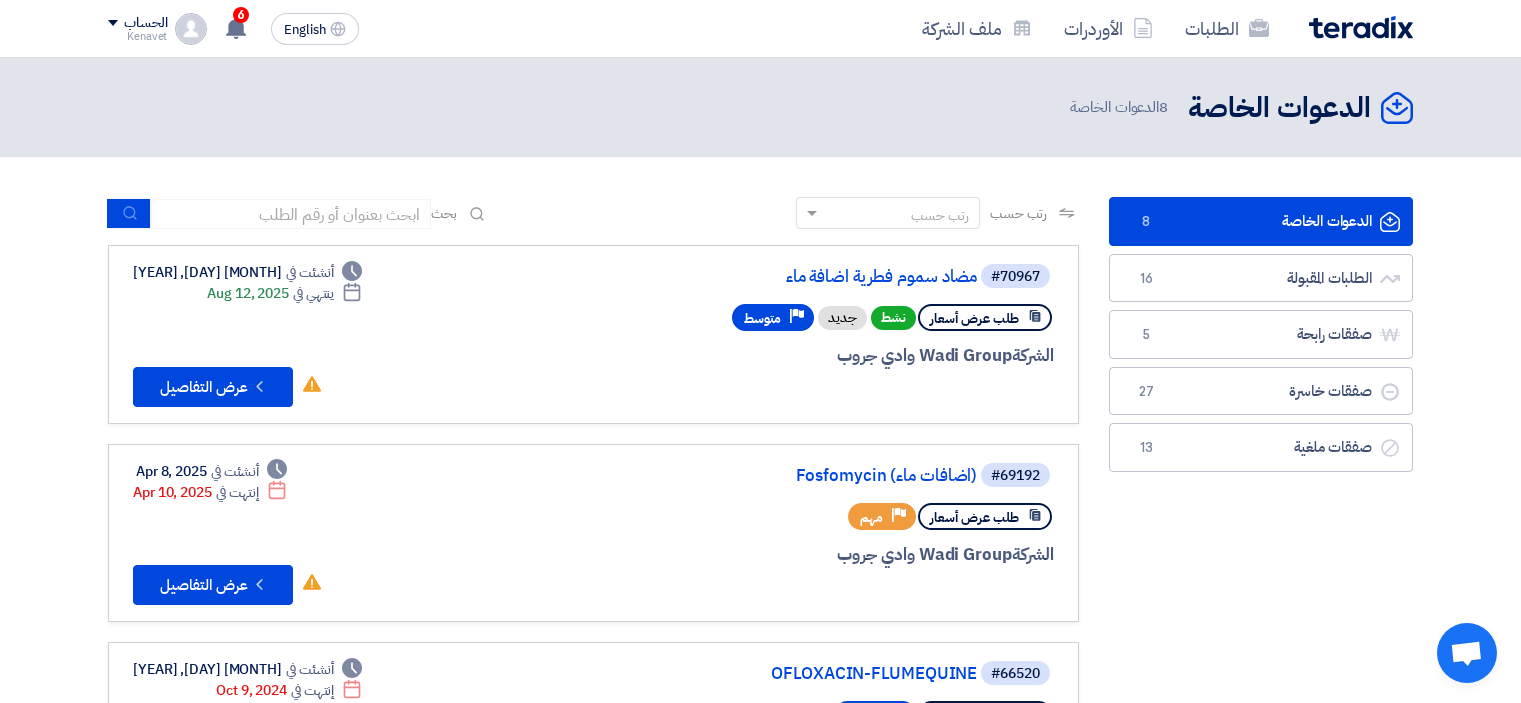 scroll, scrollTop: 0, scrollLeft: 0, axis: both 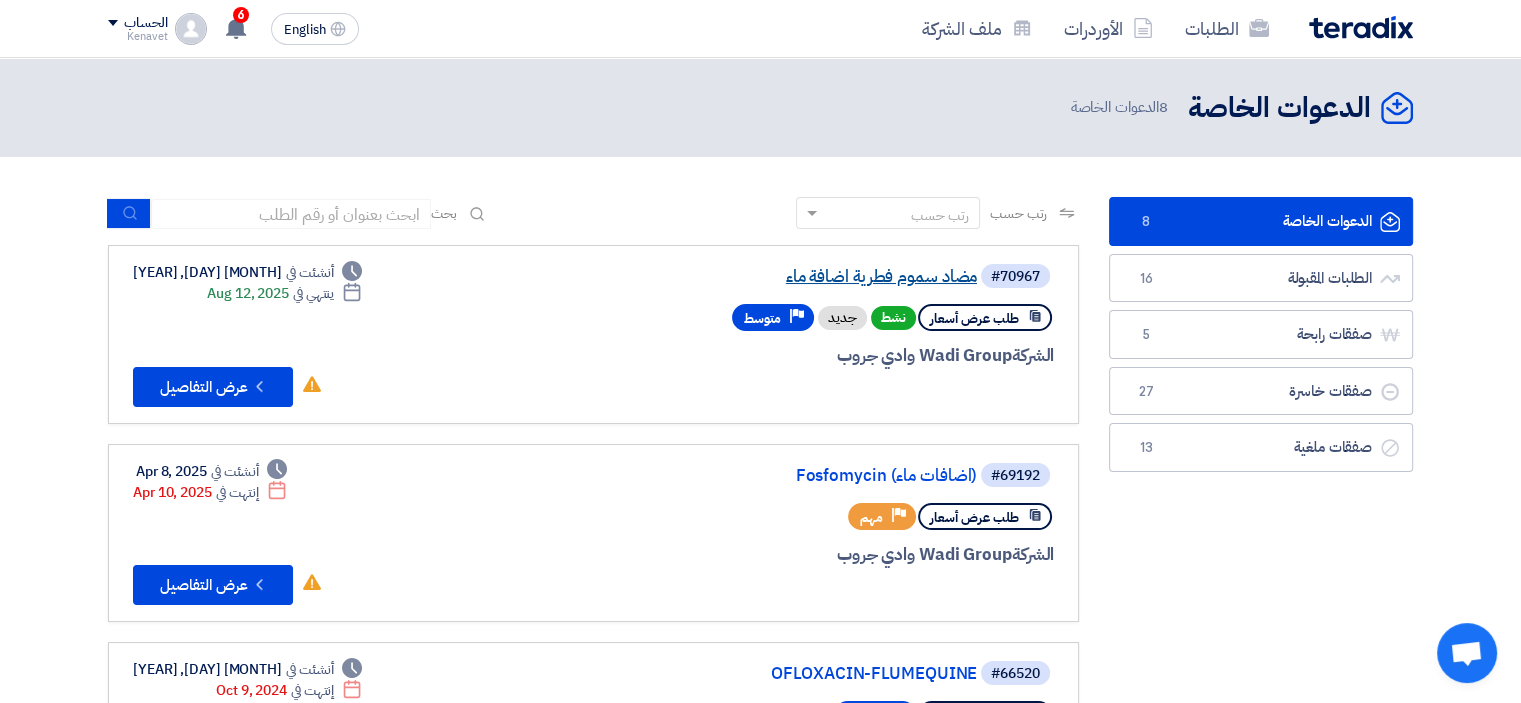 click on "مضاد سموم فطرية اضافة ماء" 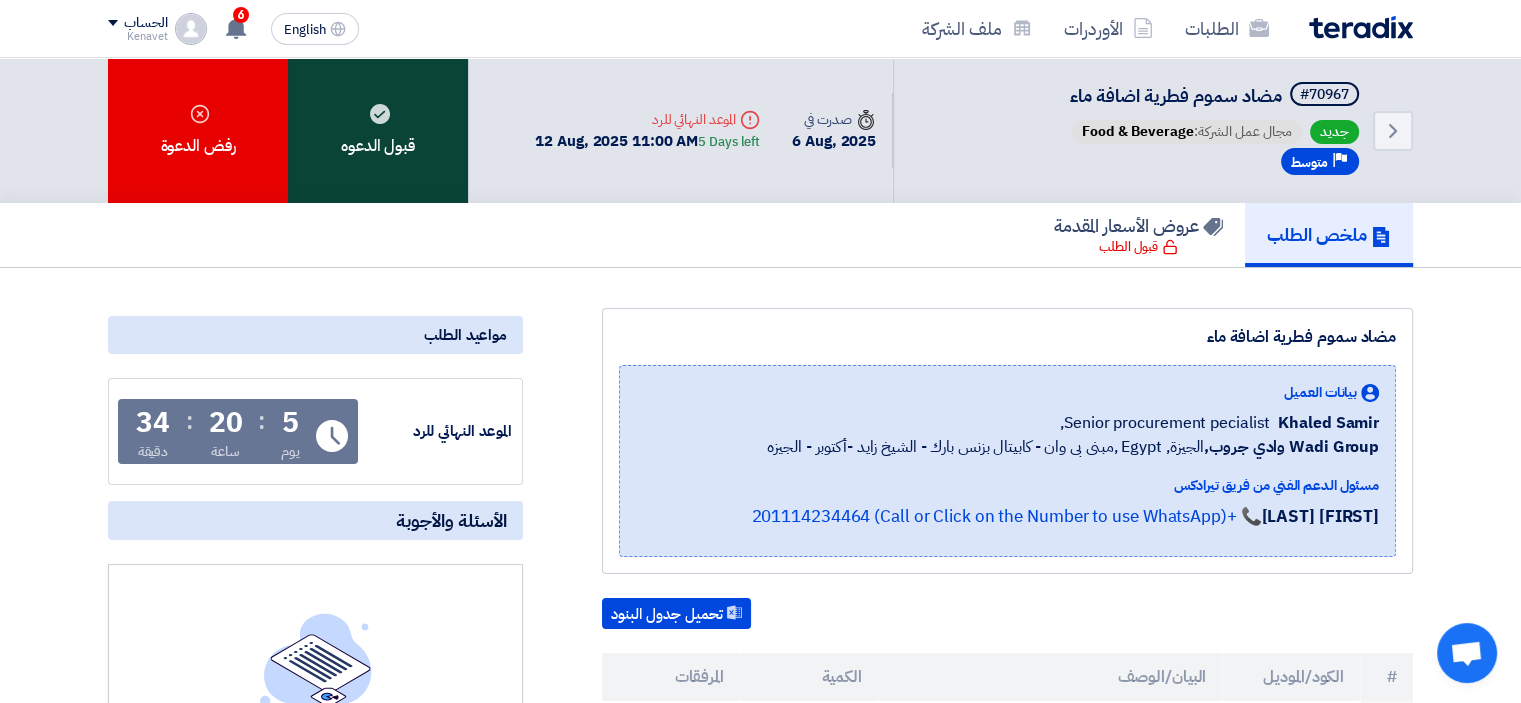 click on "قبول الدعوه" 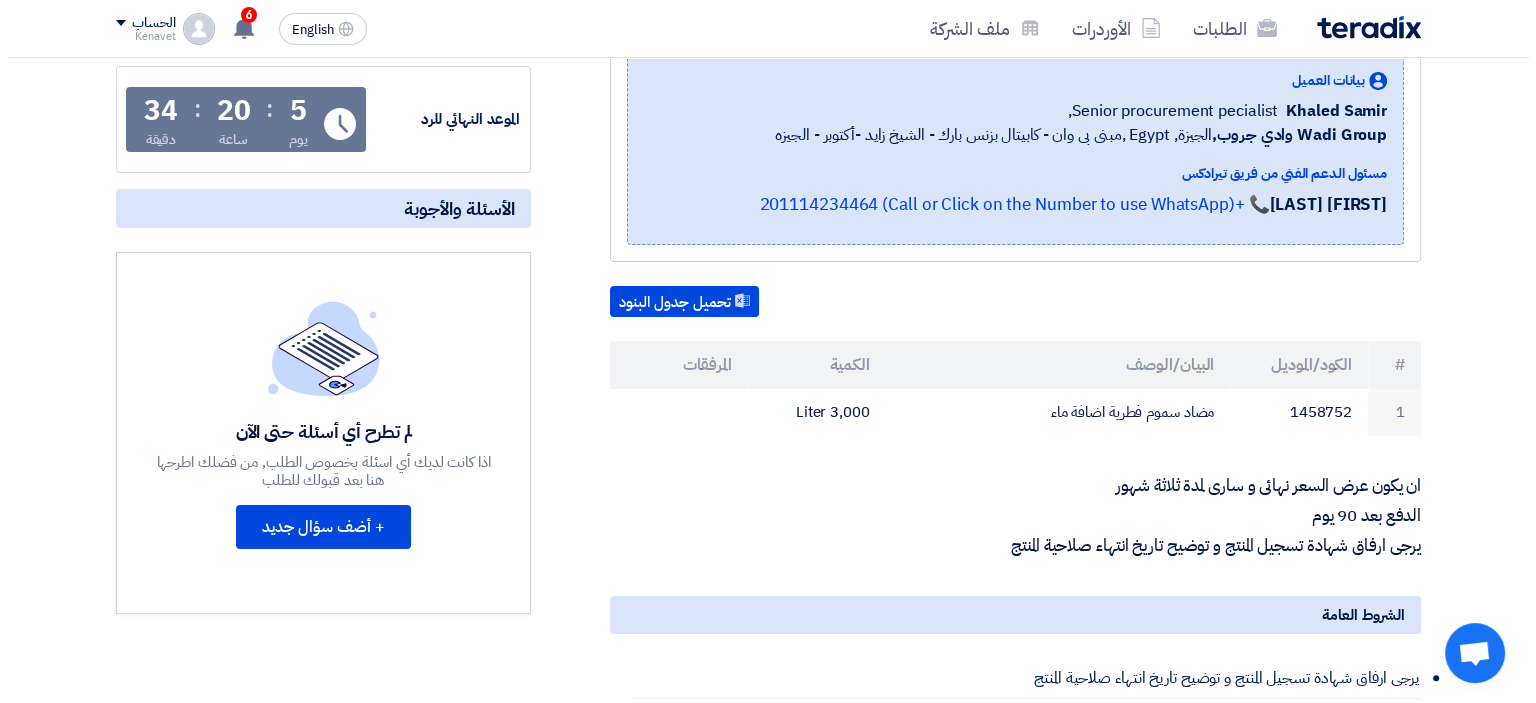 scroll, scrollTop: 0, scrollLeft: 0, axis: both 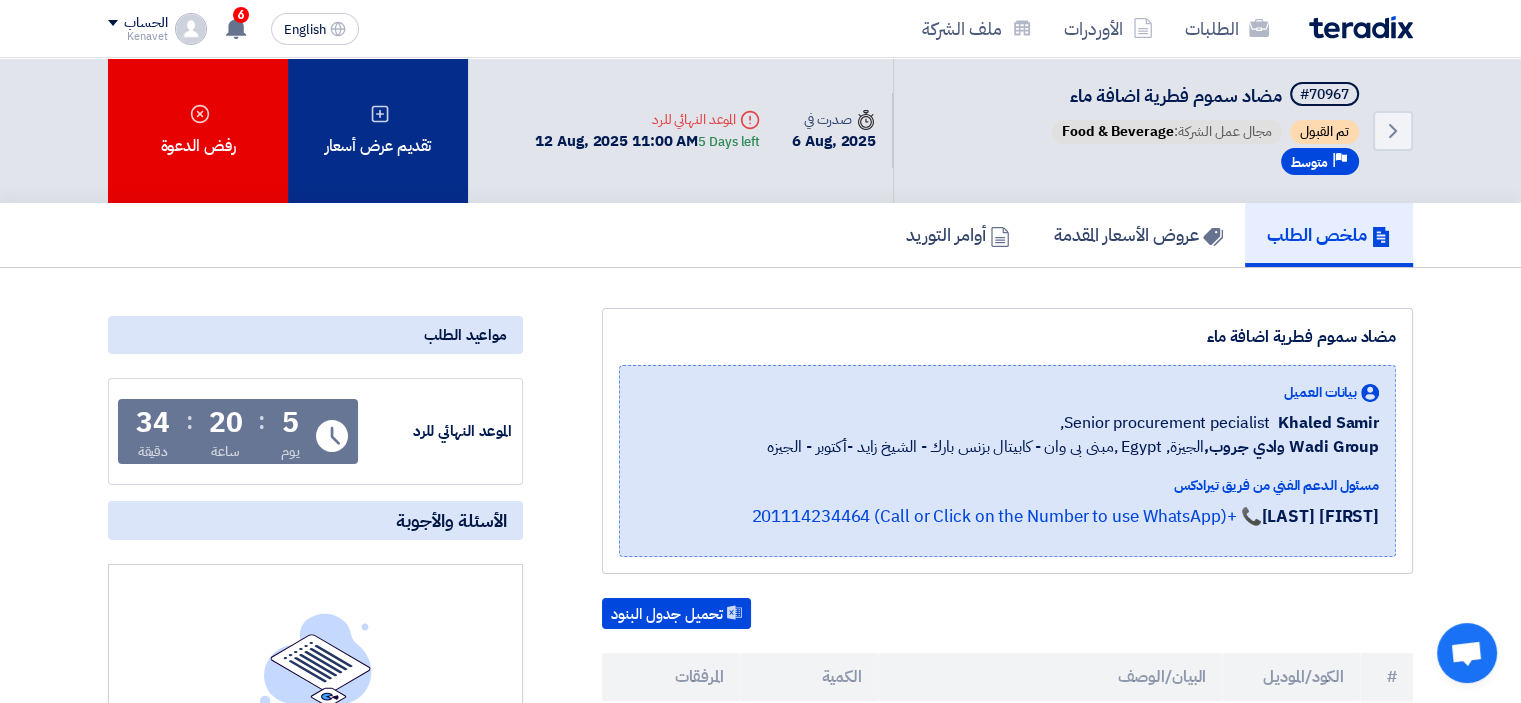 click on "تقديم عرض أسعار" 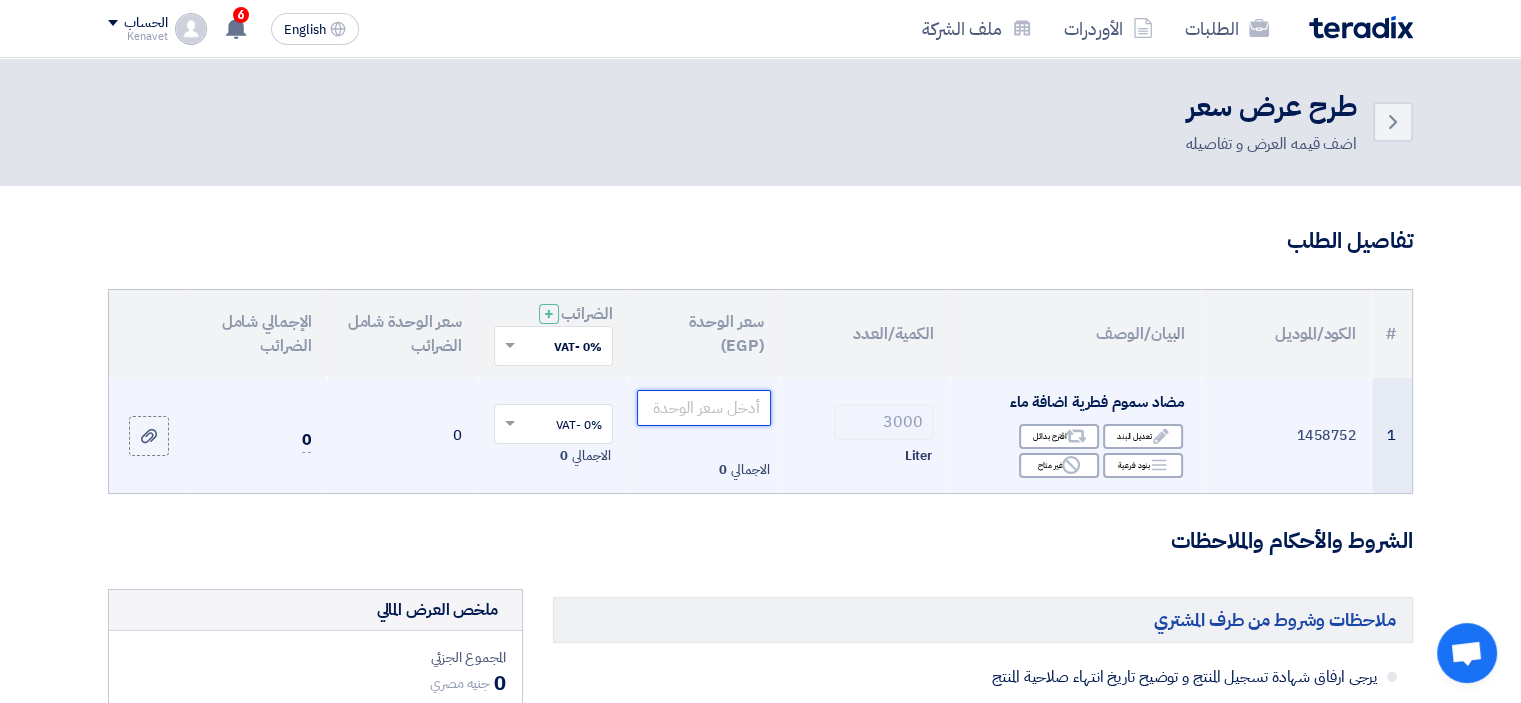 click 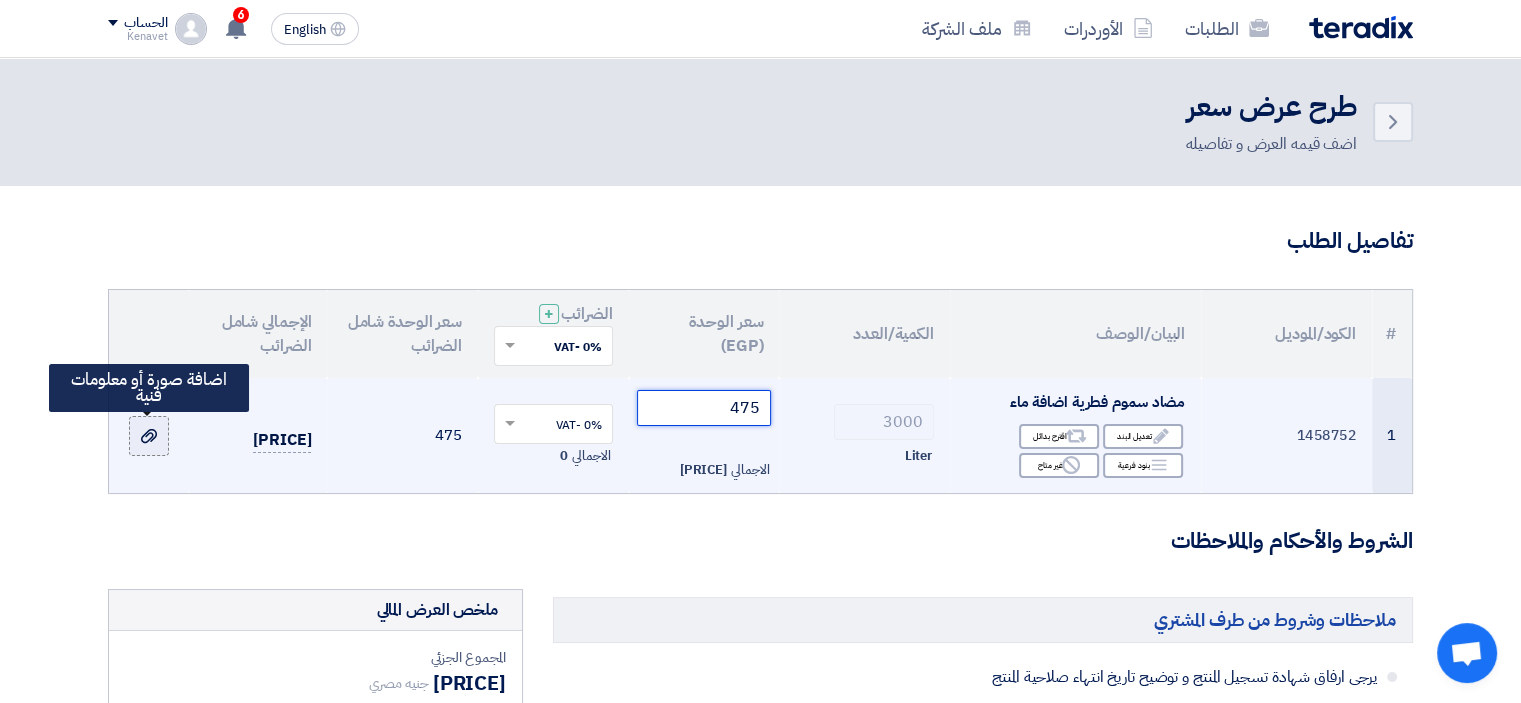 type on "475" 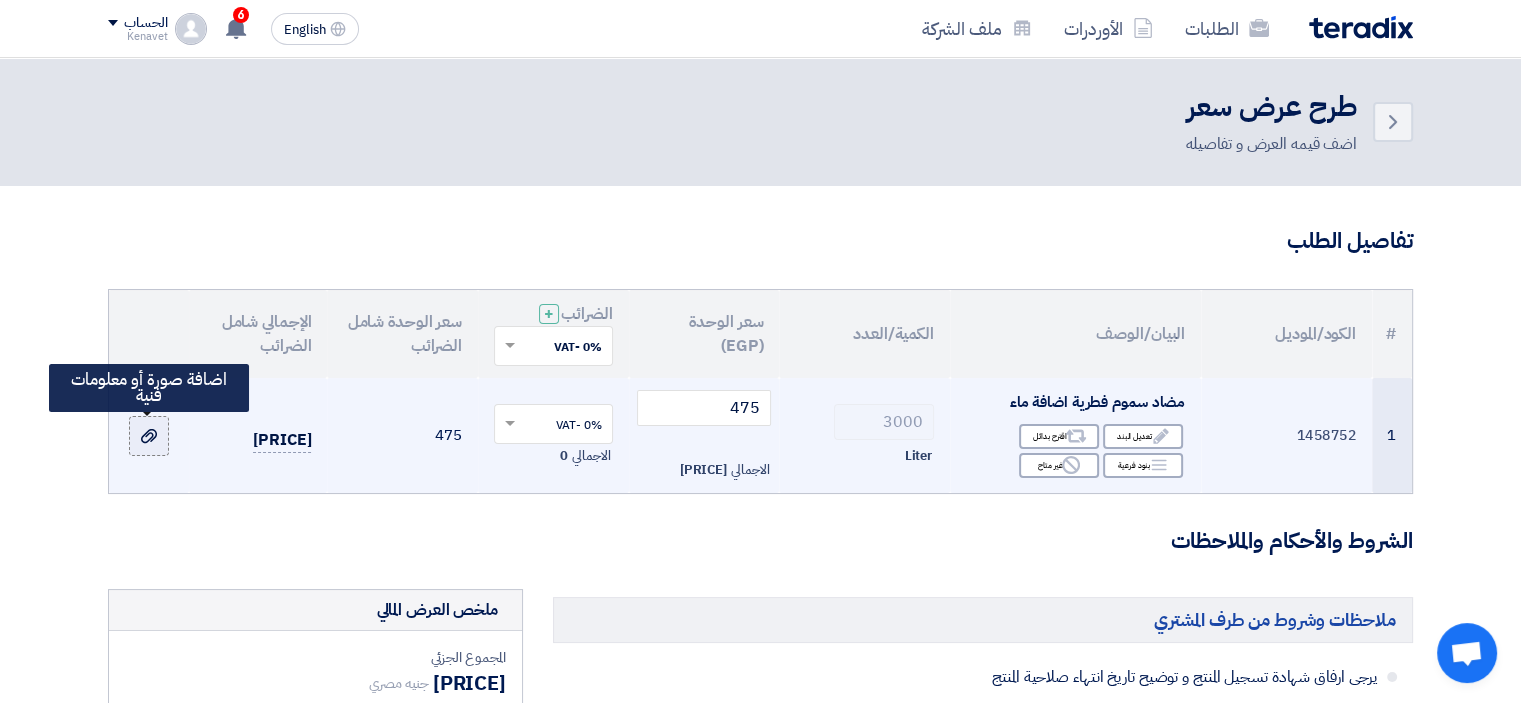 click 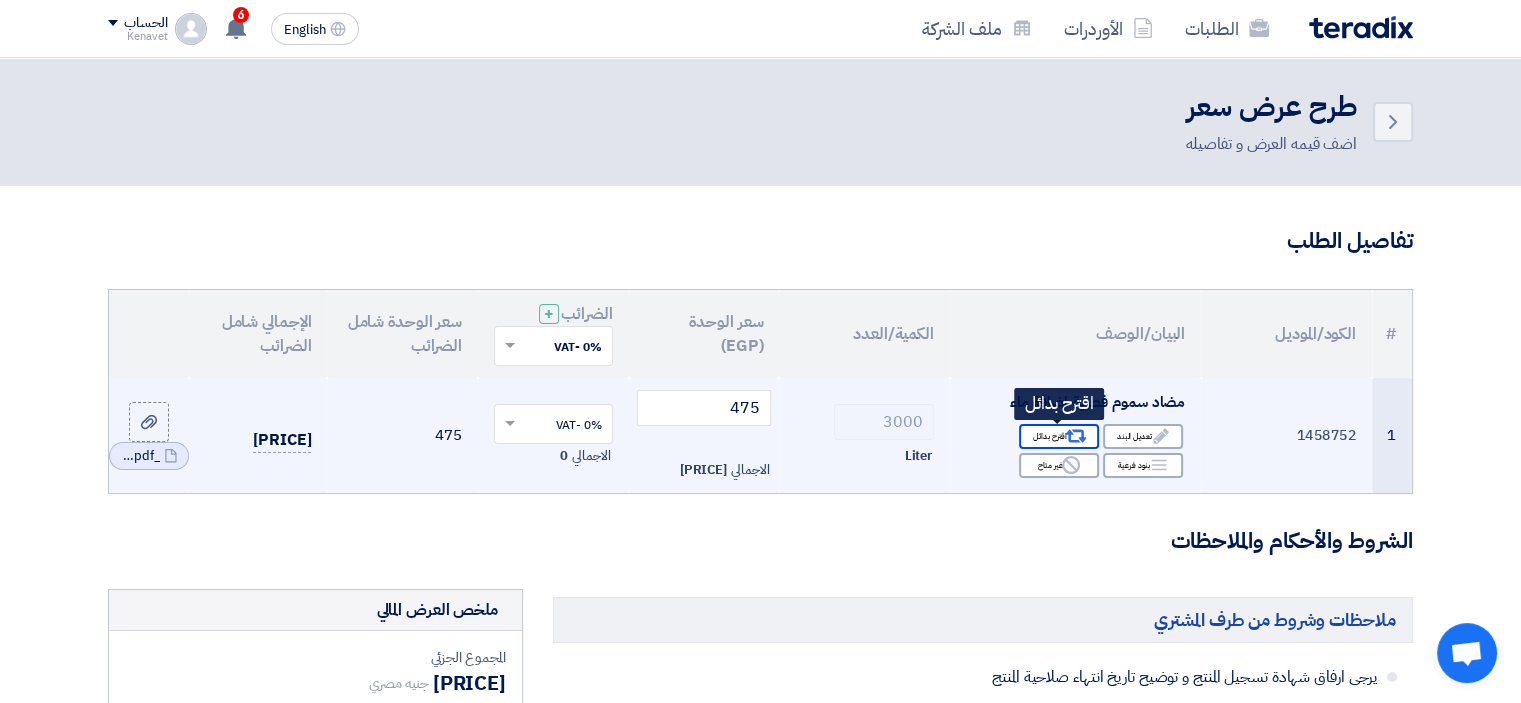 click on "Alternative
اقترح بدائل" 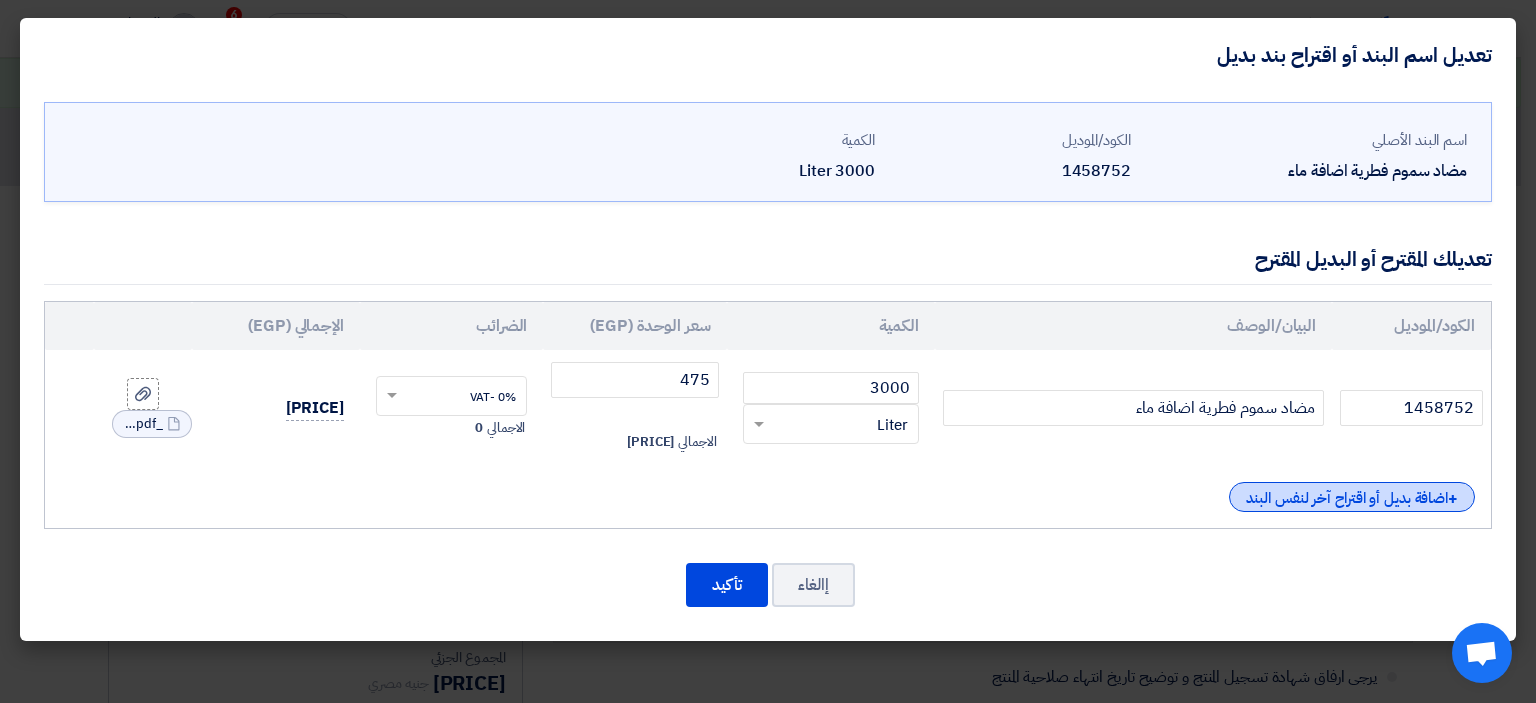 click on "+
اضافة بديل أو اقتراح آخر لنفس البند" 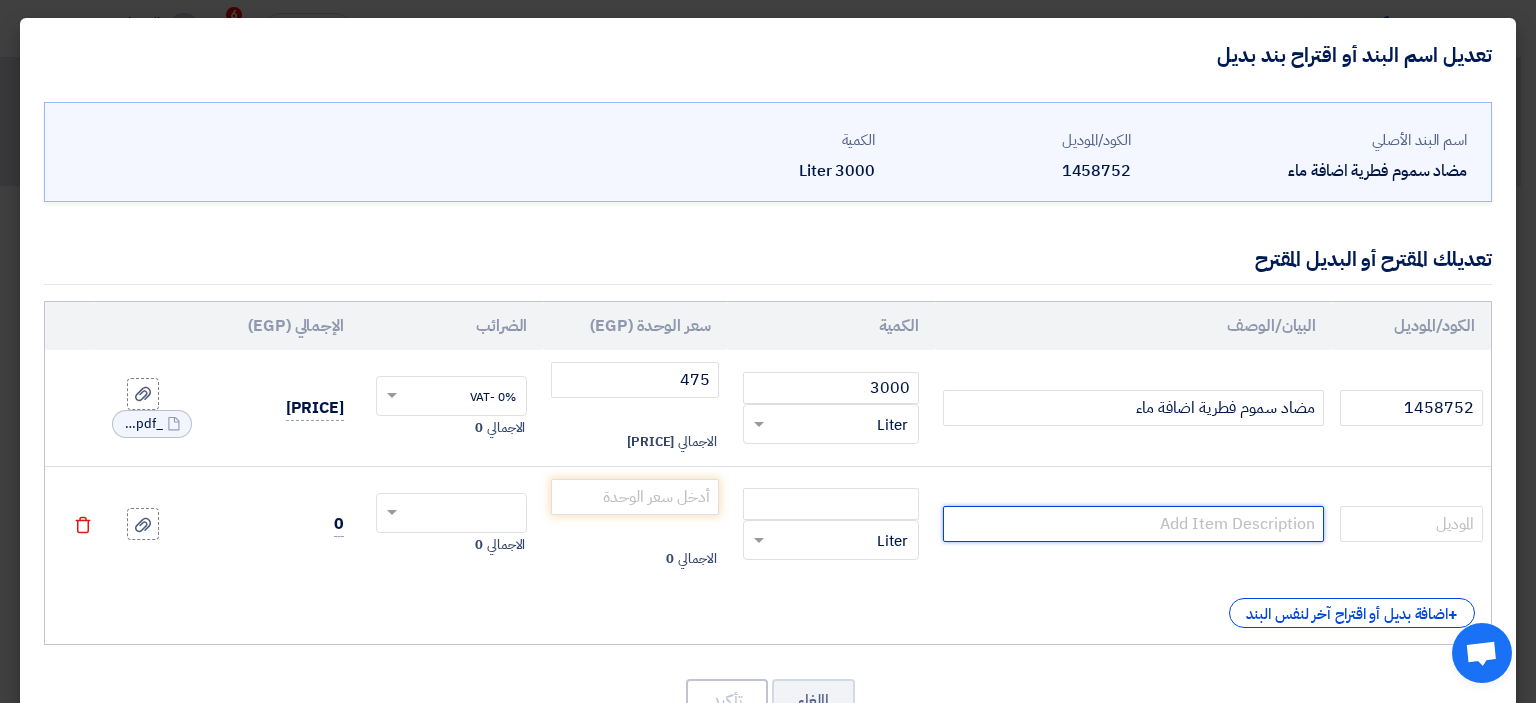 click 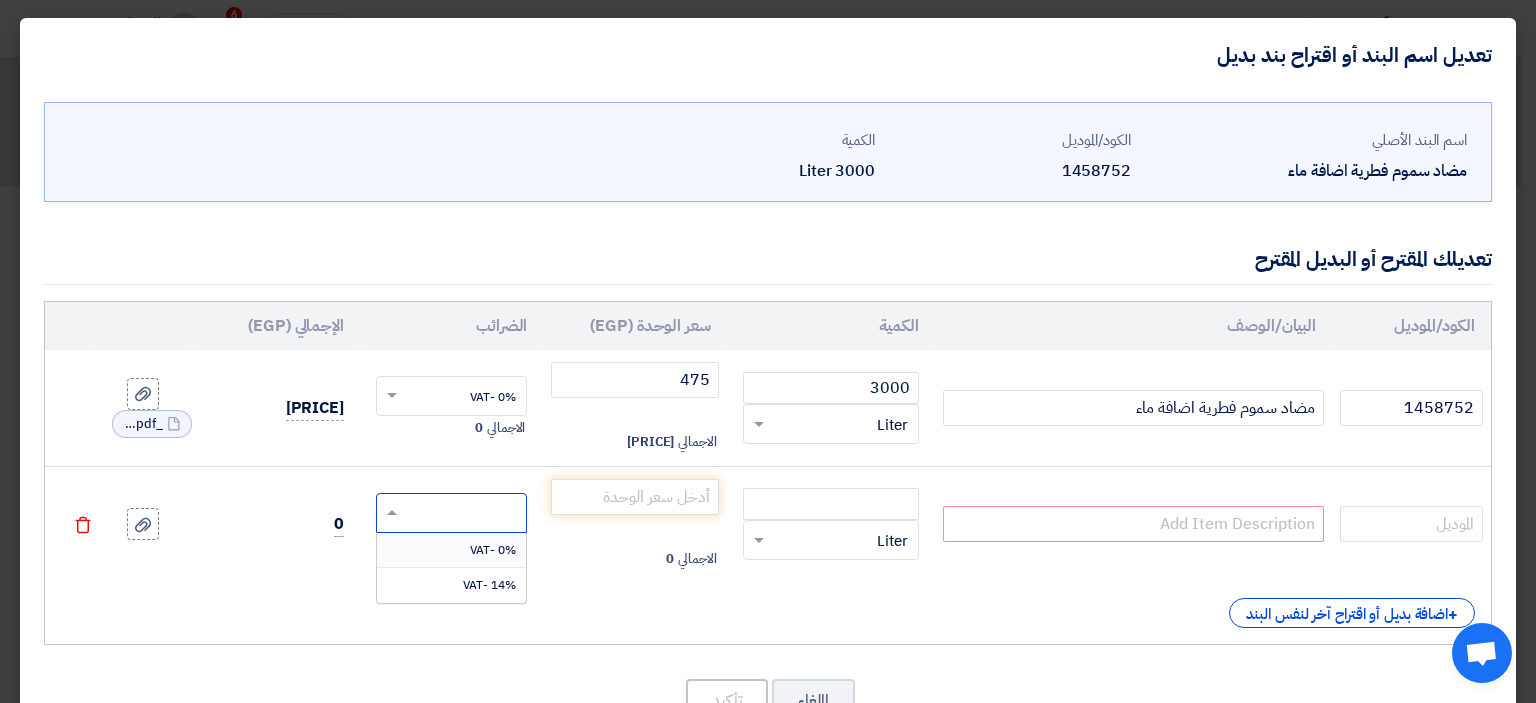 click 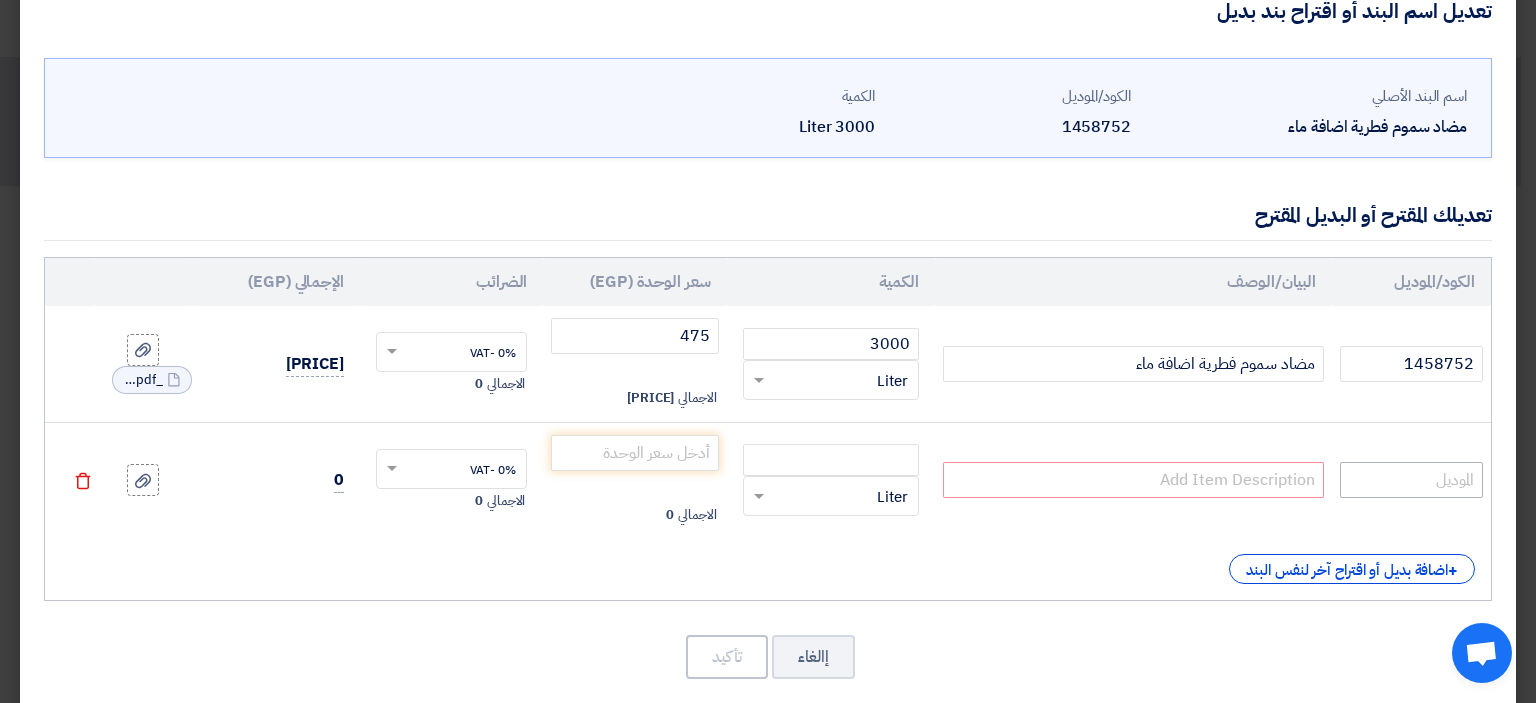 scroll, scrollTop: 69, scrollLeft: 0, axis: vertical 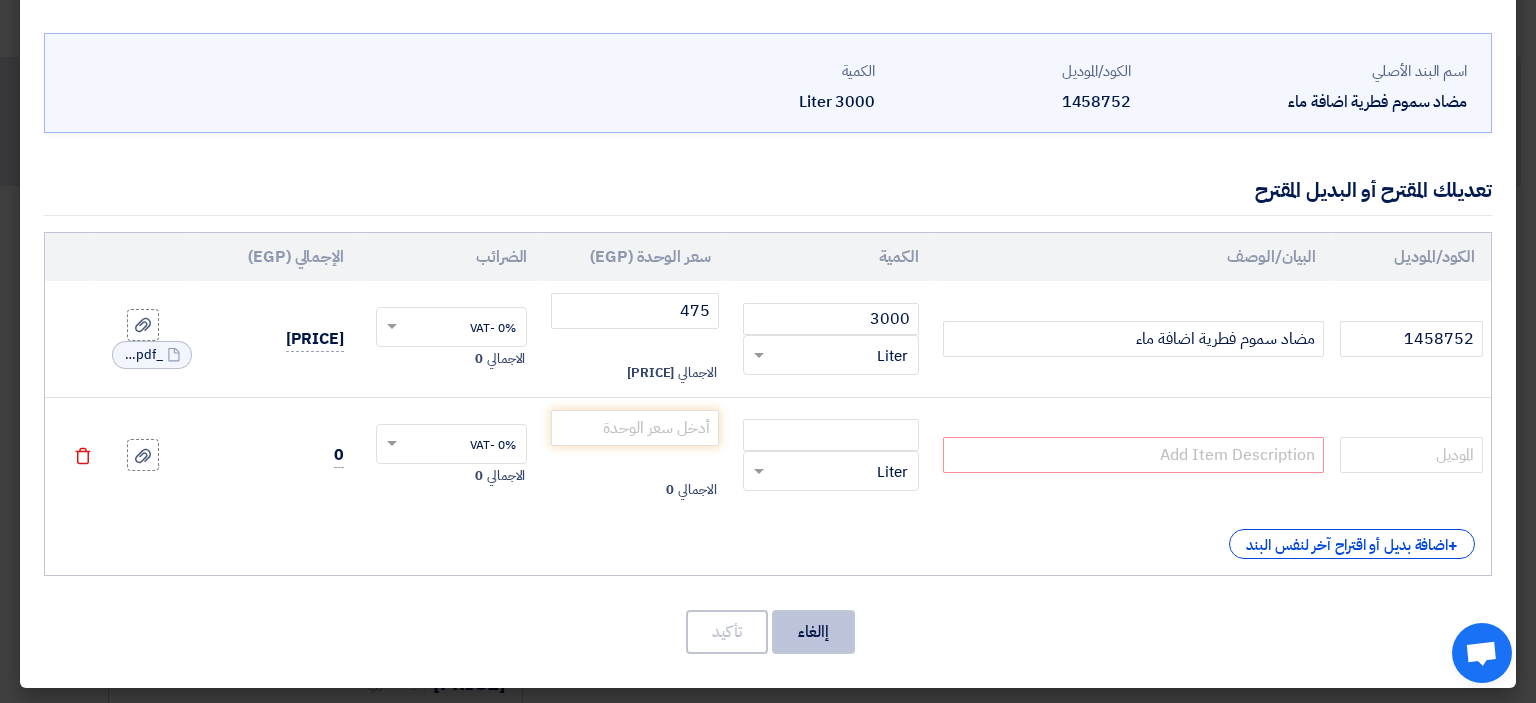 click on "إالغاء" 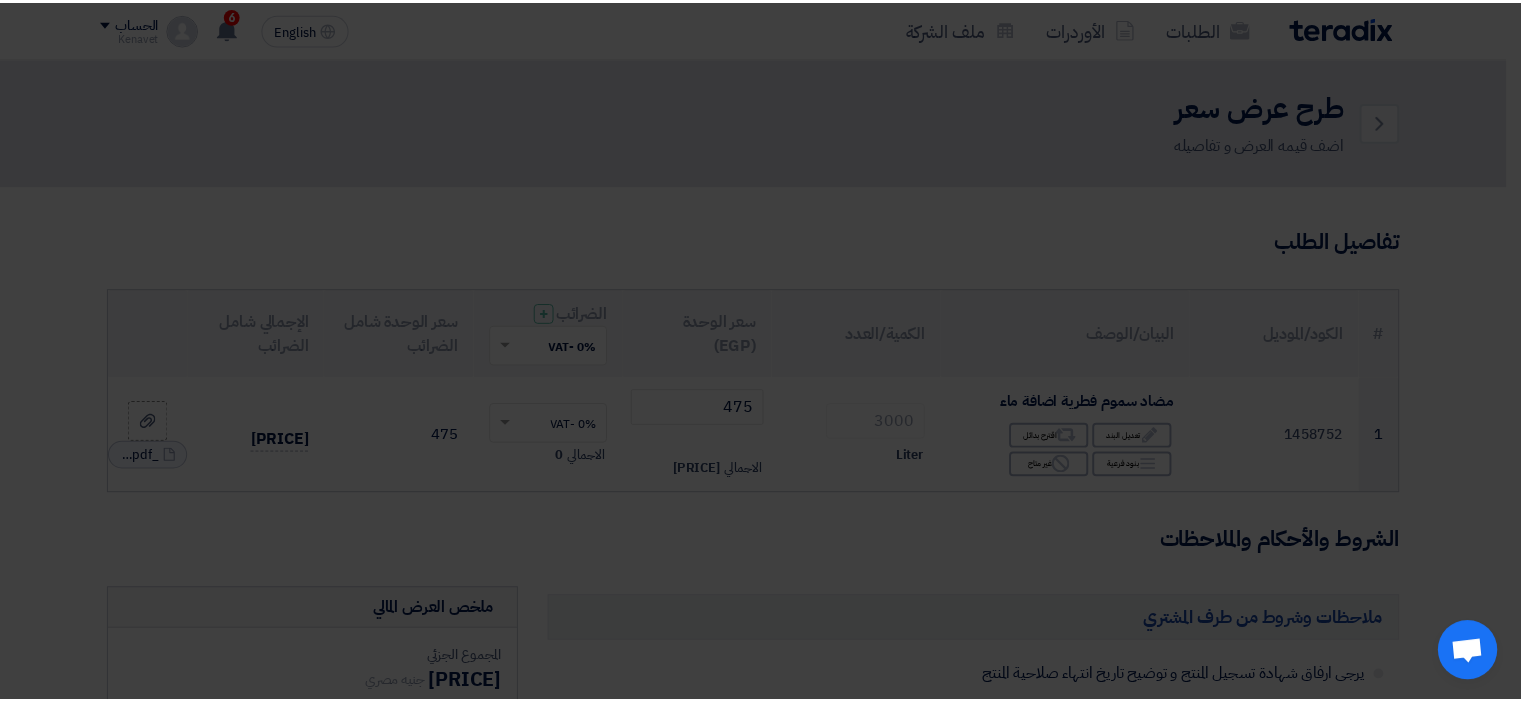 scroll, scrollTop: 0, scrollLeft: 0, axis: both 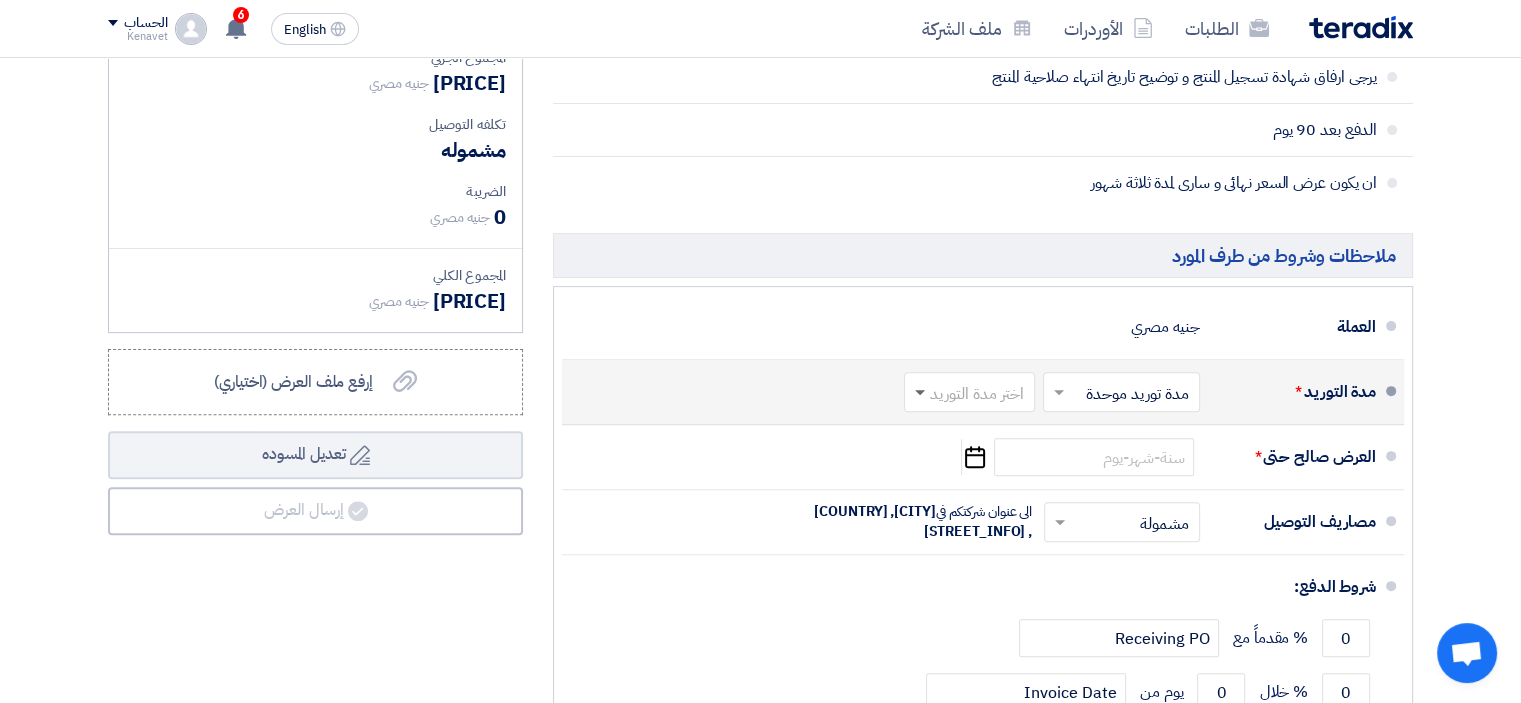 click 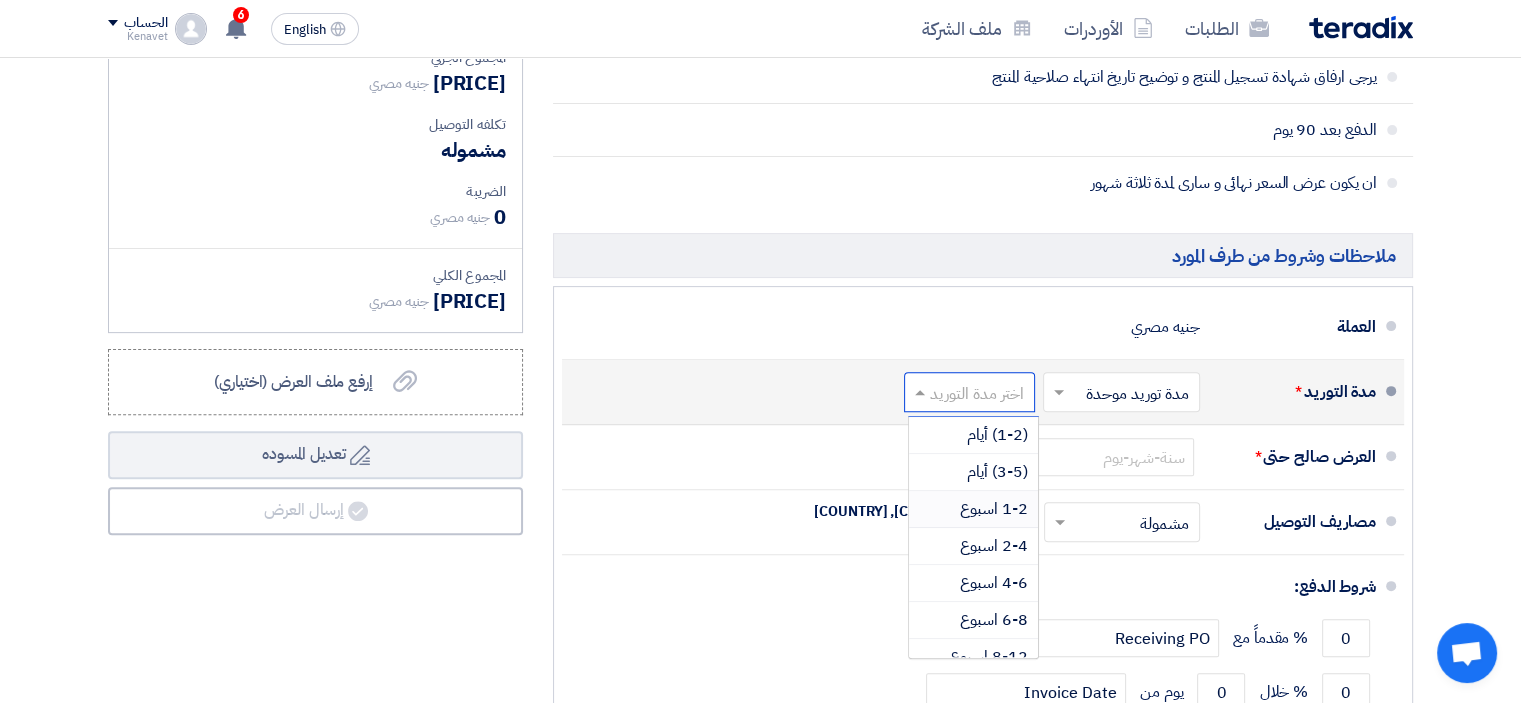 click on "1-2 اسبوع" at bounding box center (994, 509) 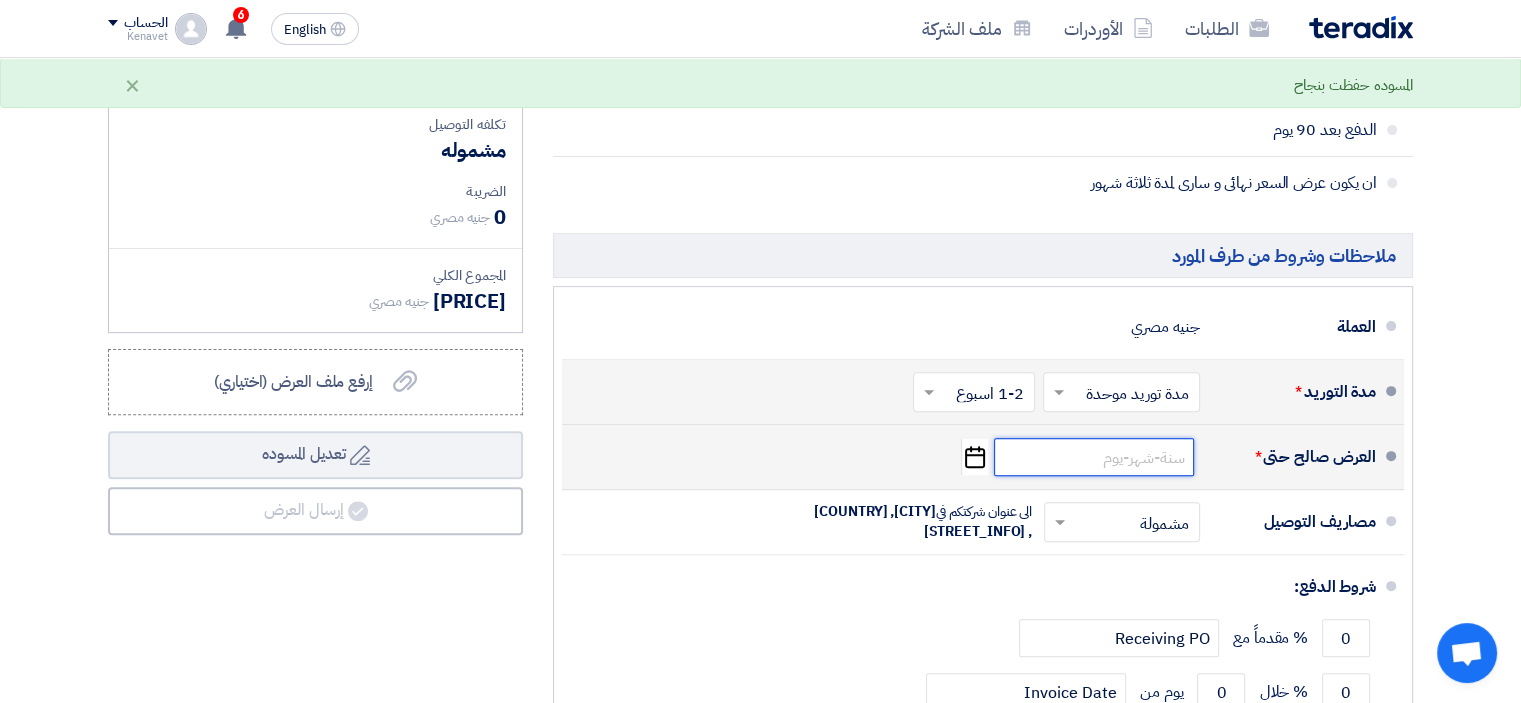 click 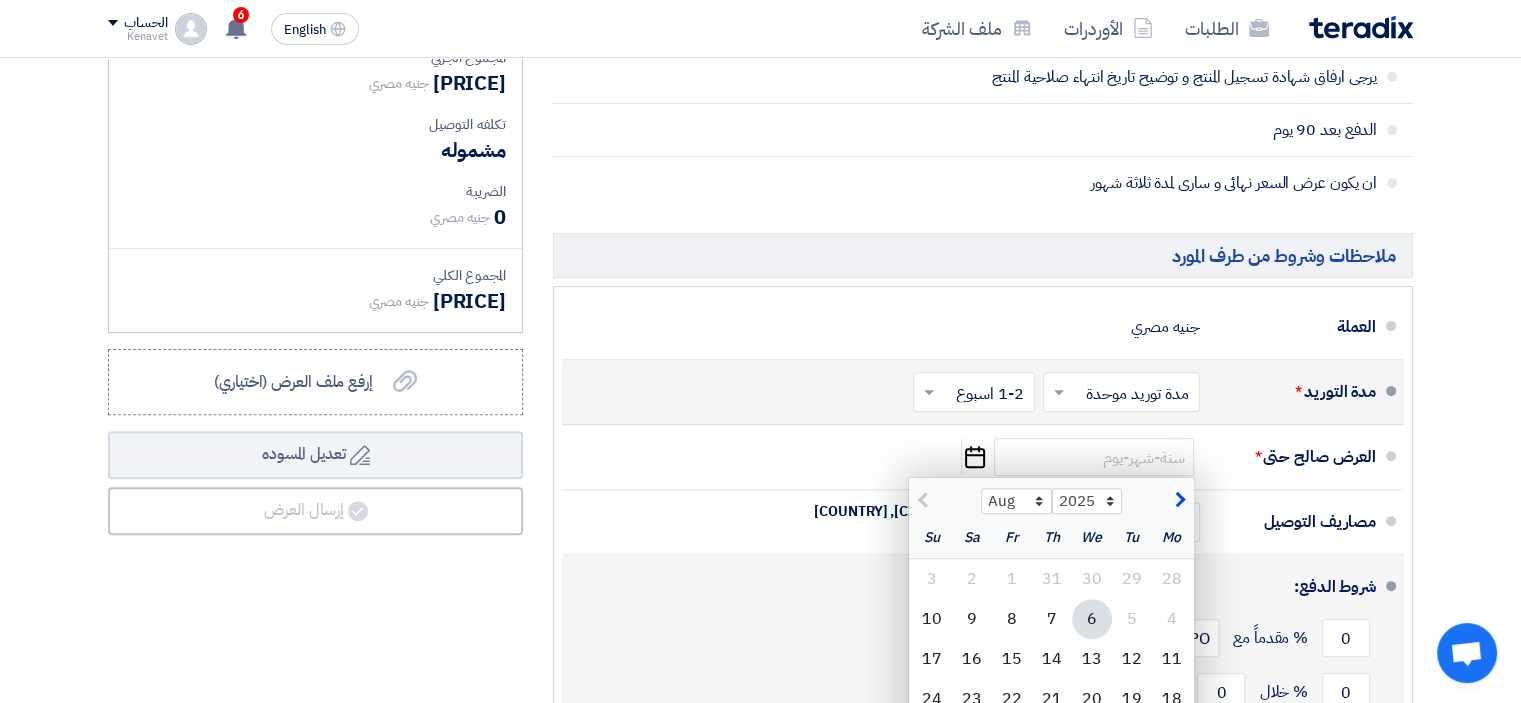 click on "20" 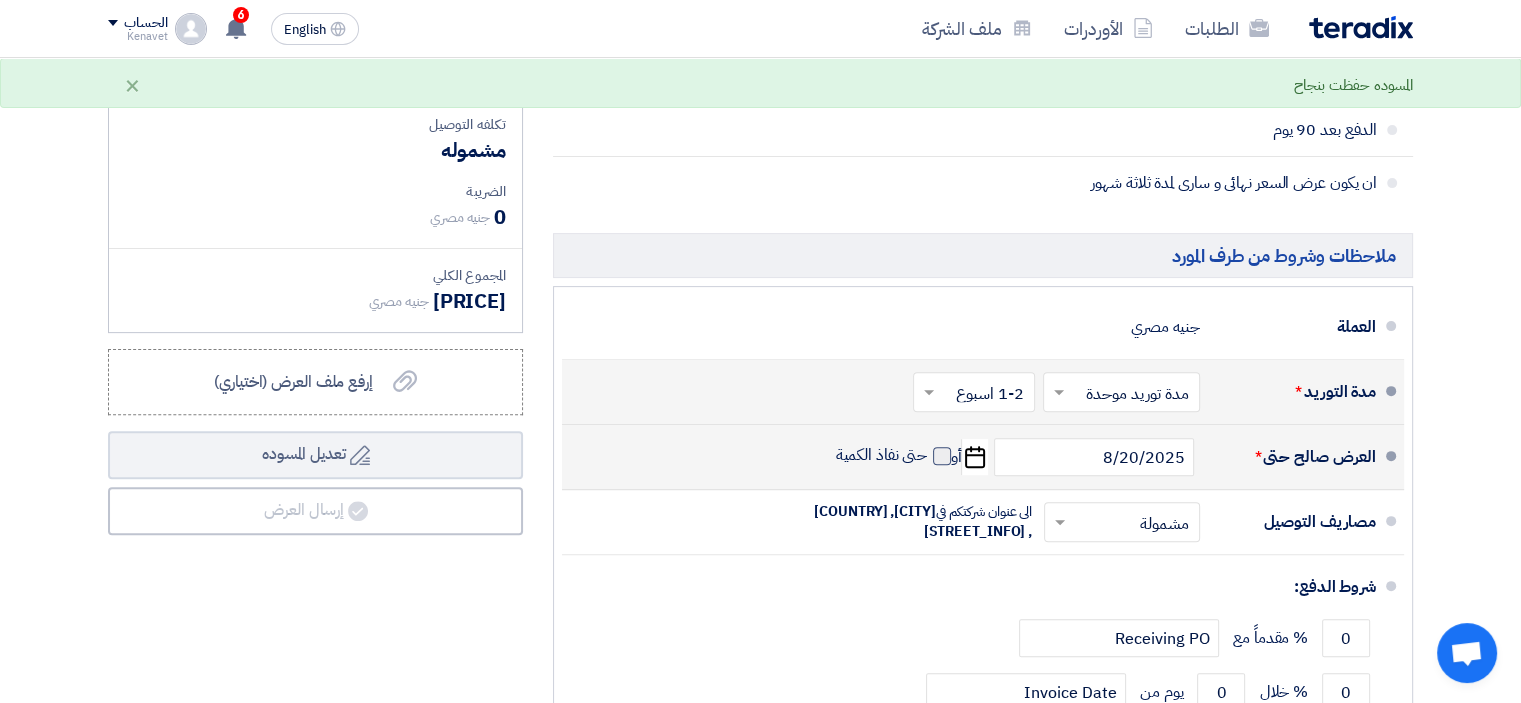click 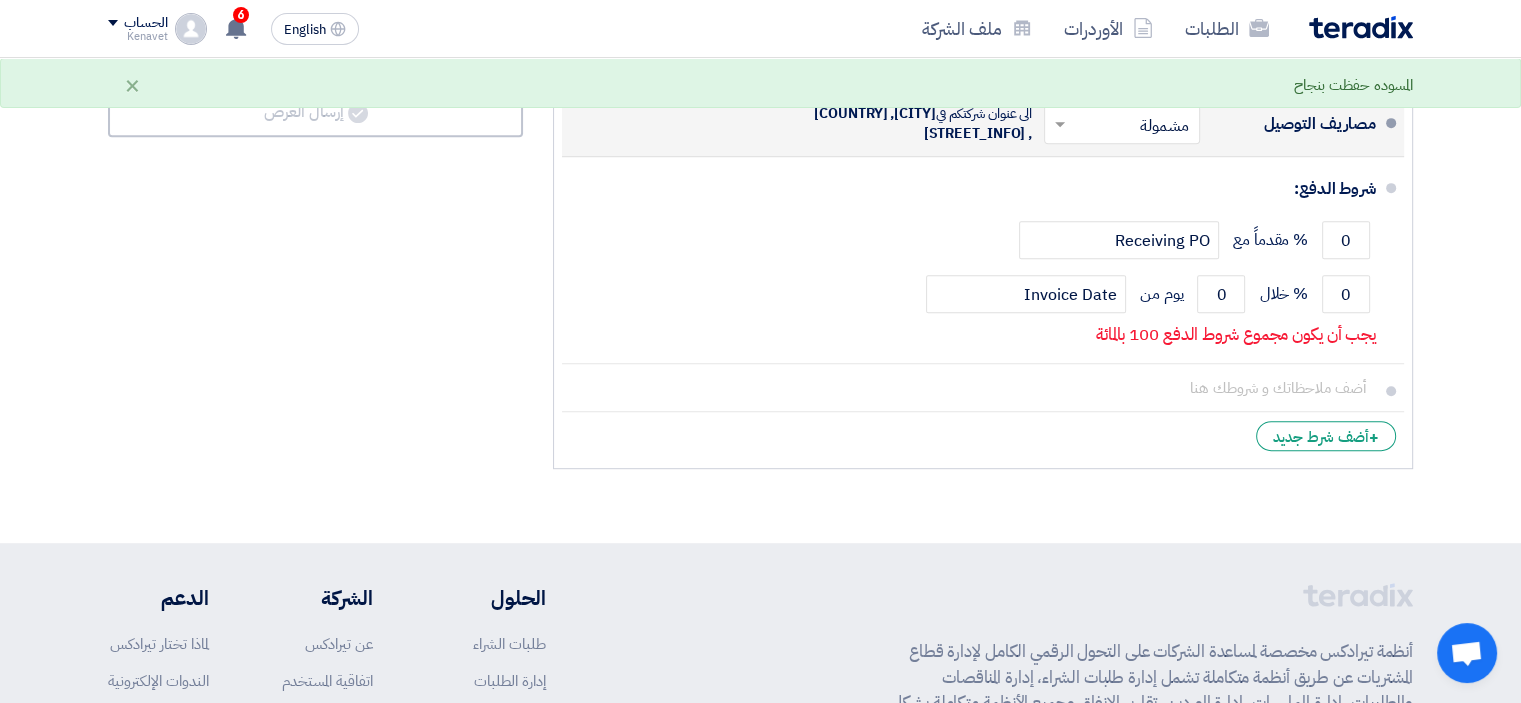 scroll, scrollTop: 1000, scrollLeft: 0, axis: vertical 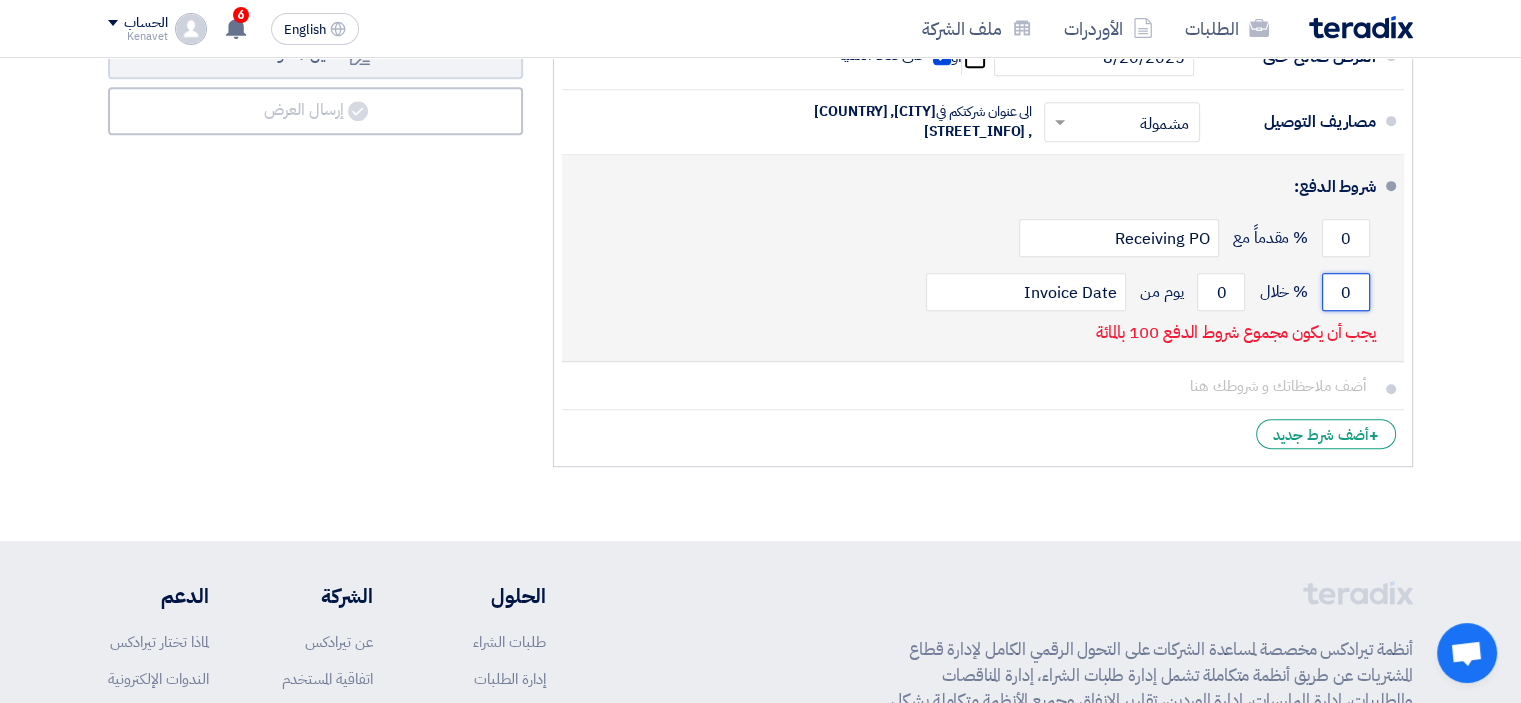 click on "0" 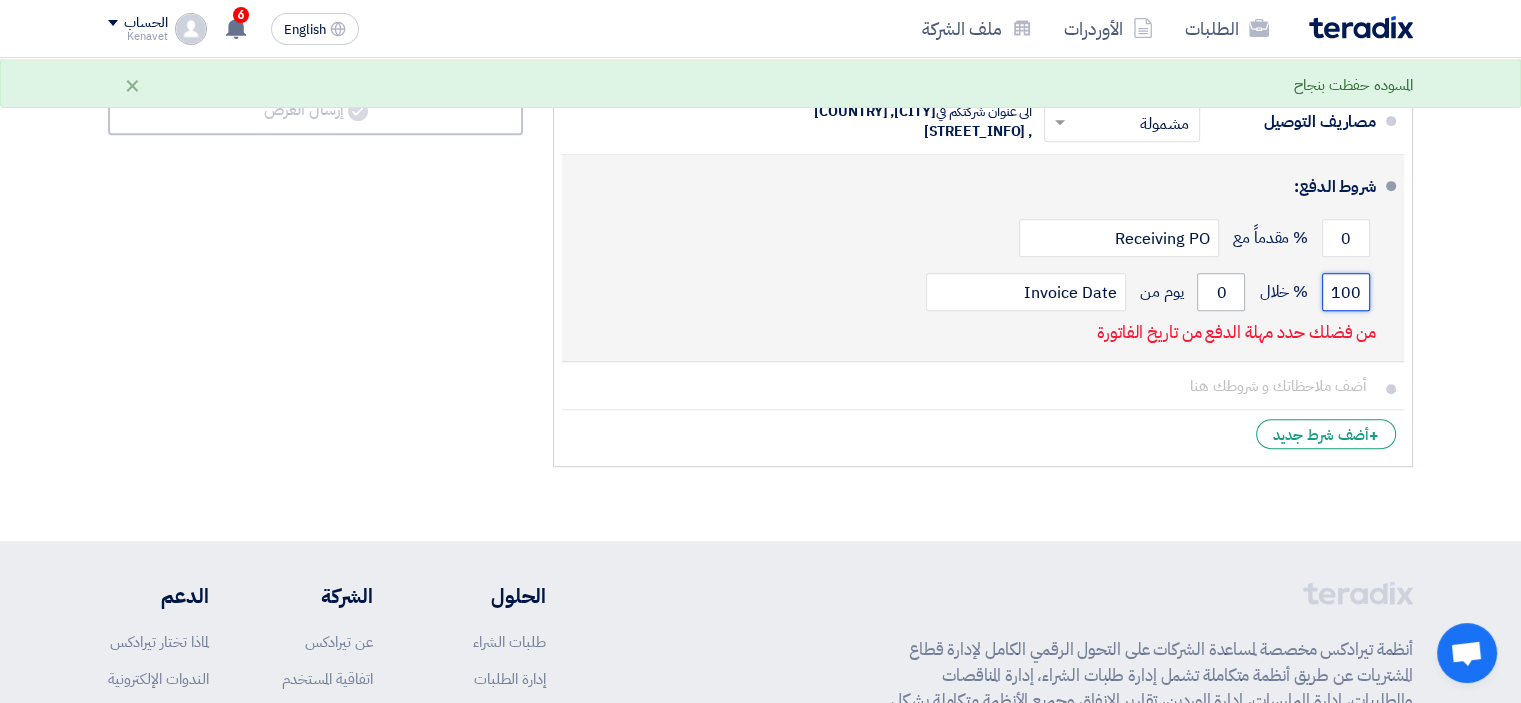 type on "100" 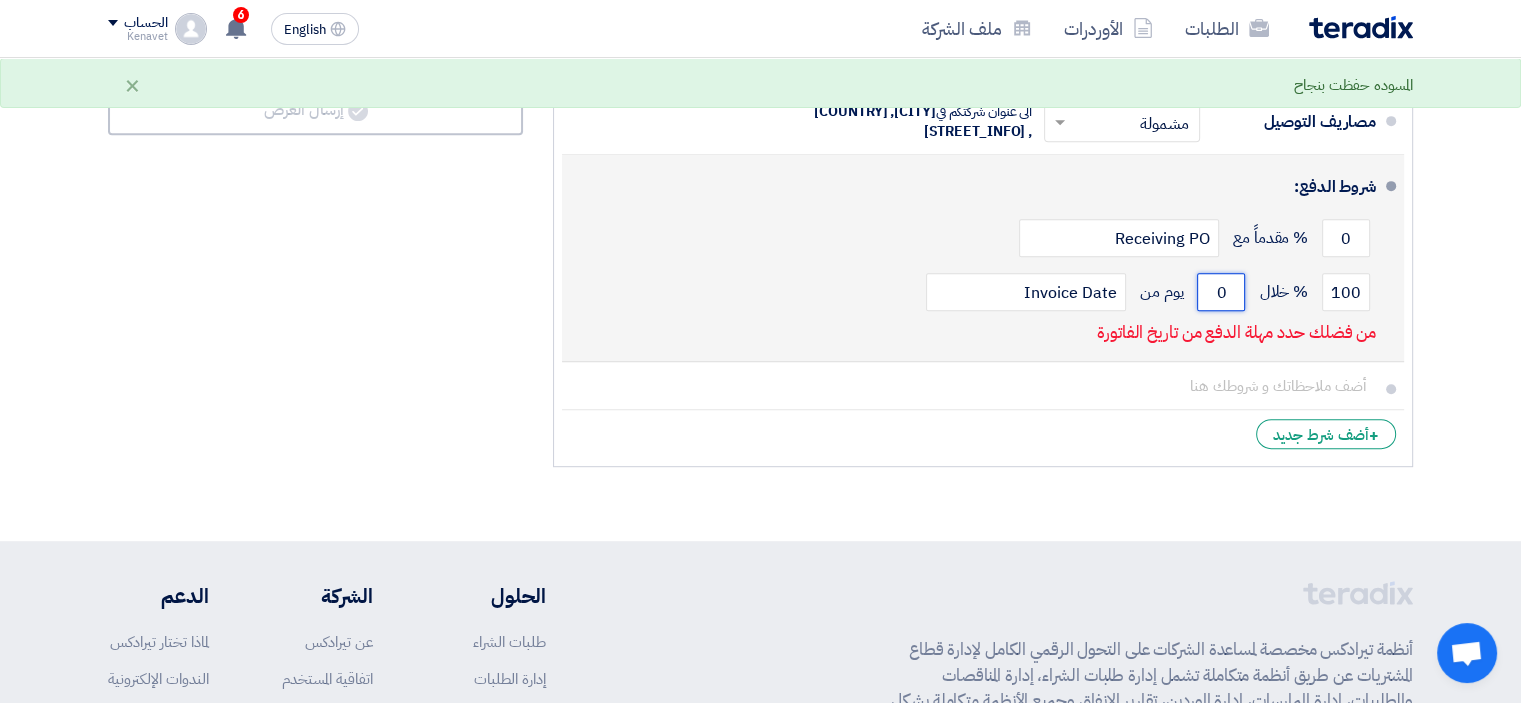 click on "0" 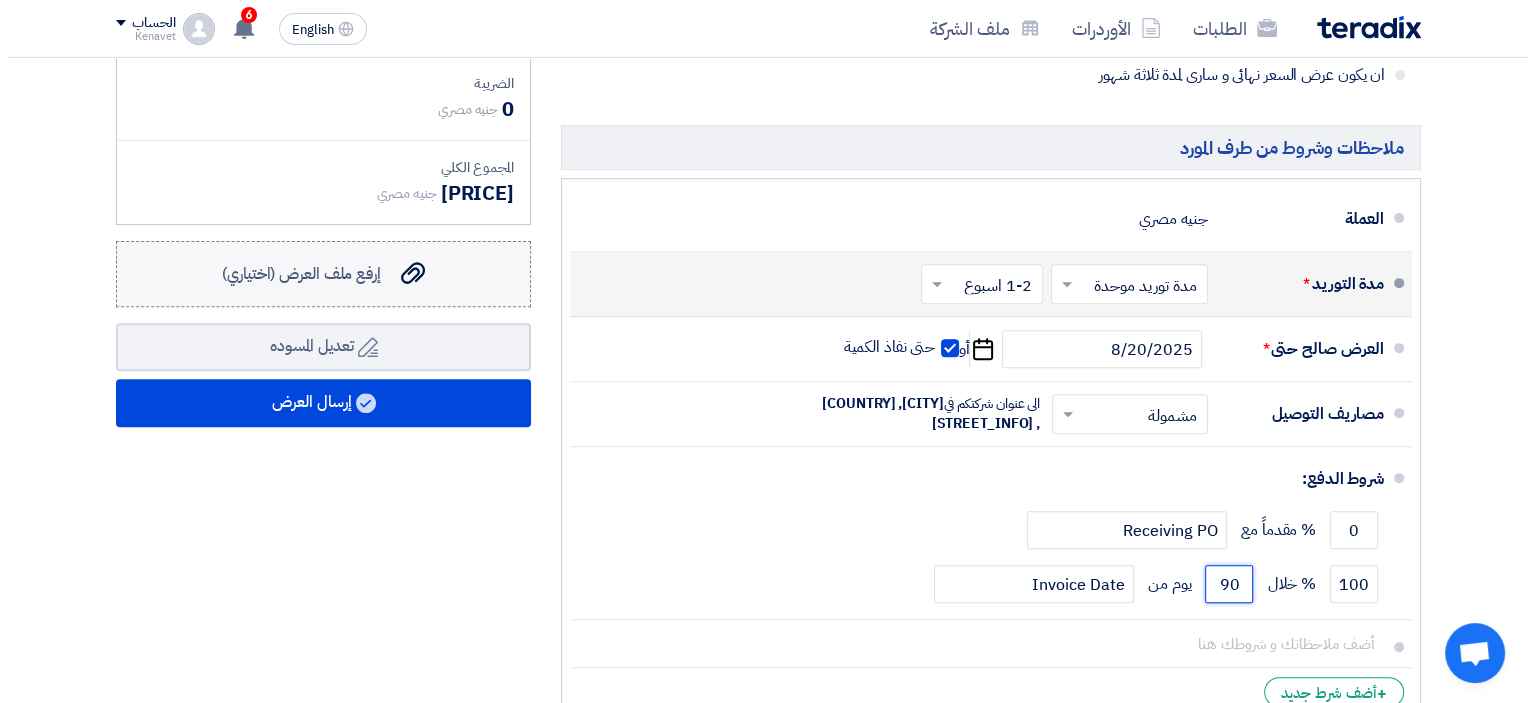 scroll, scrollTop: 700, scrollLeft: 0, axis: vertical 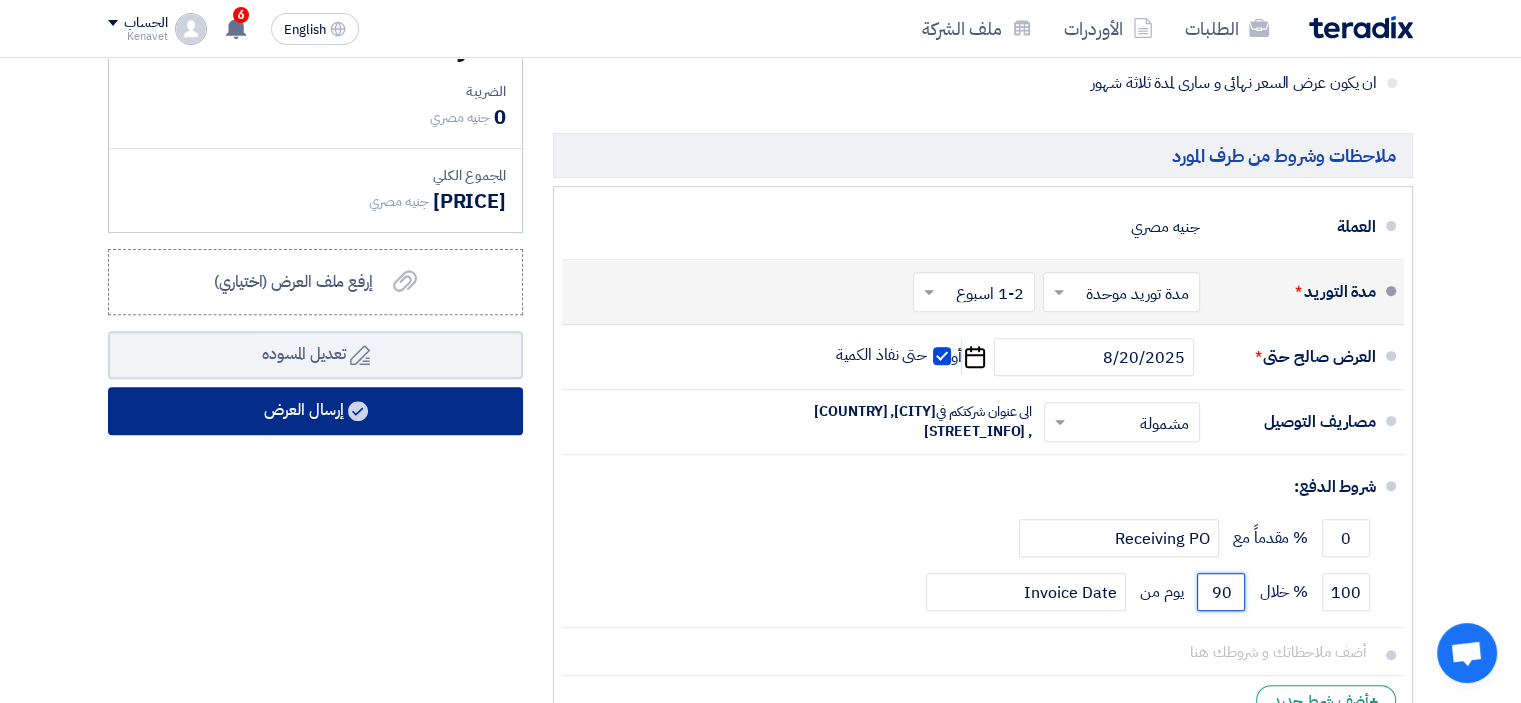 type on "90" 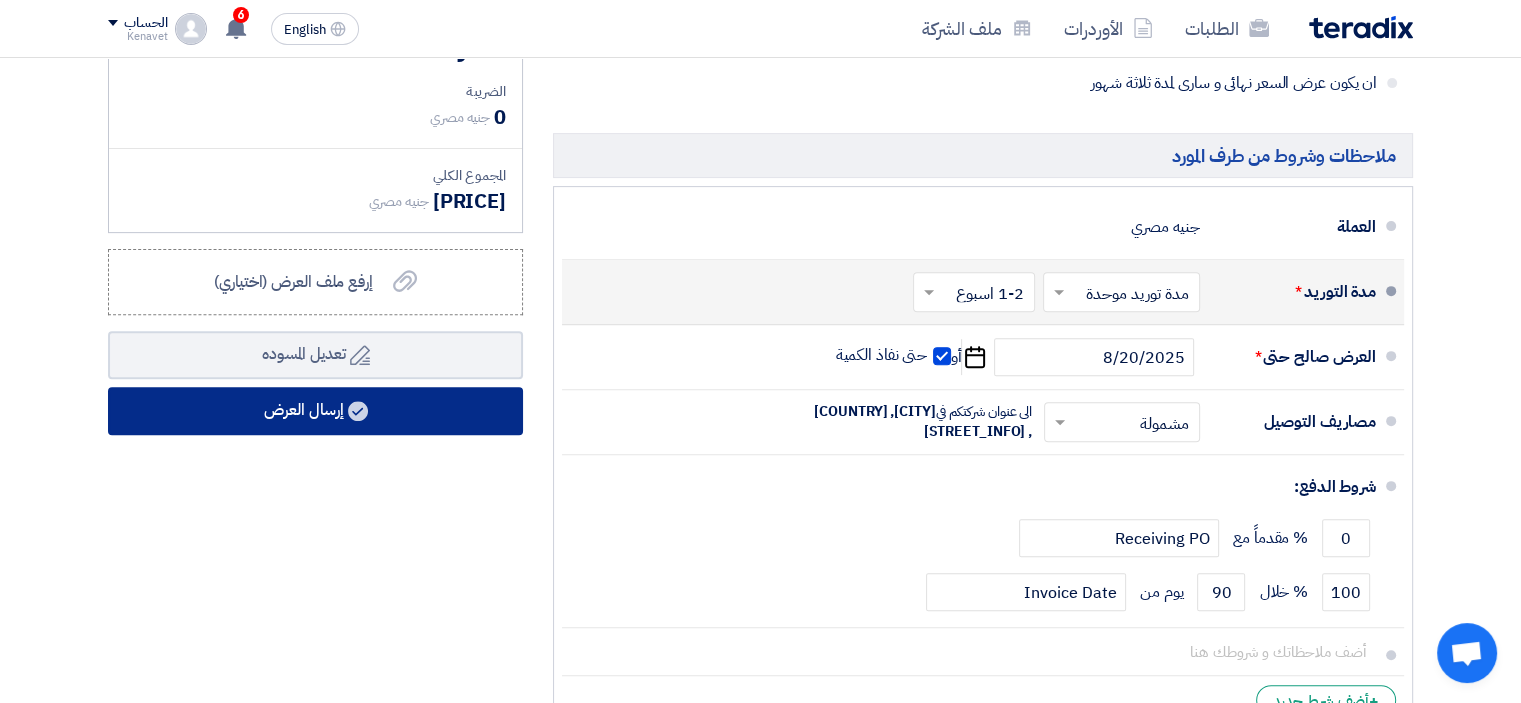 click on "إرسال العرض" 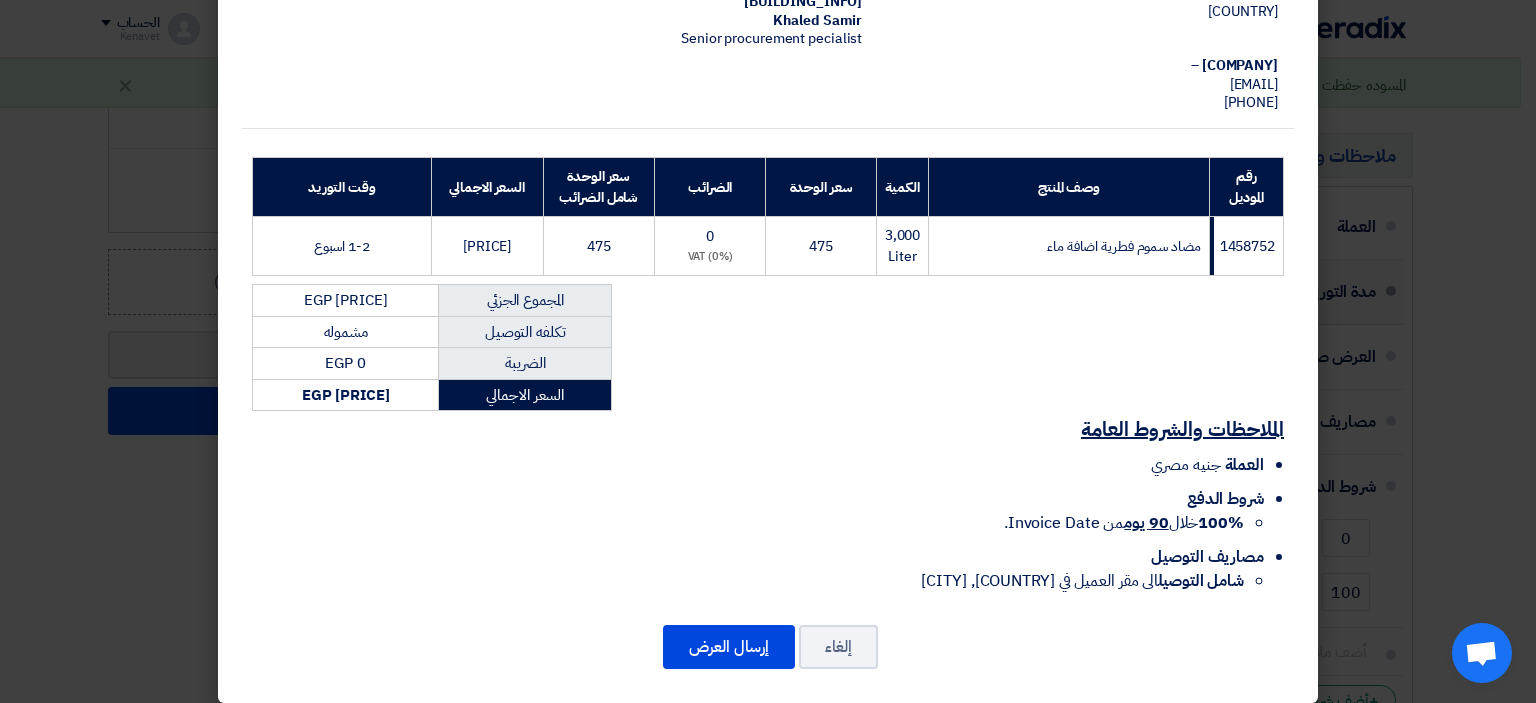 scroll, scrollTop: 241, scrollLeft: 0, axis: vertical 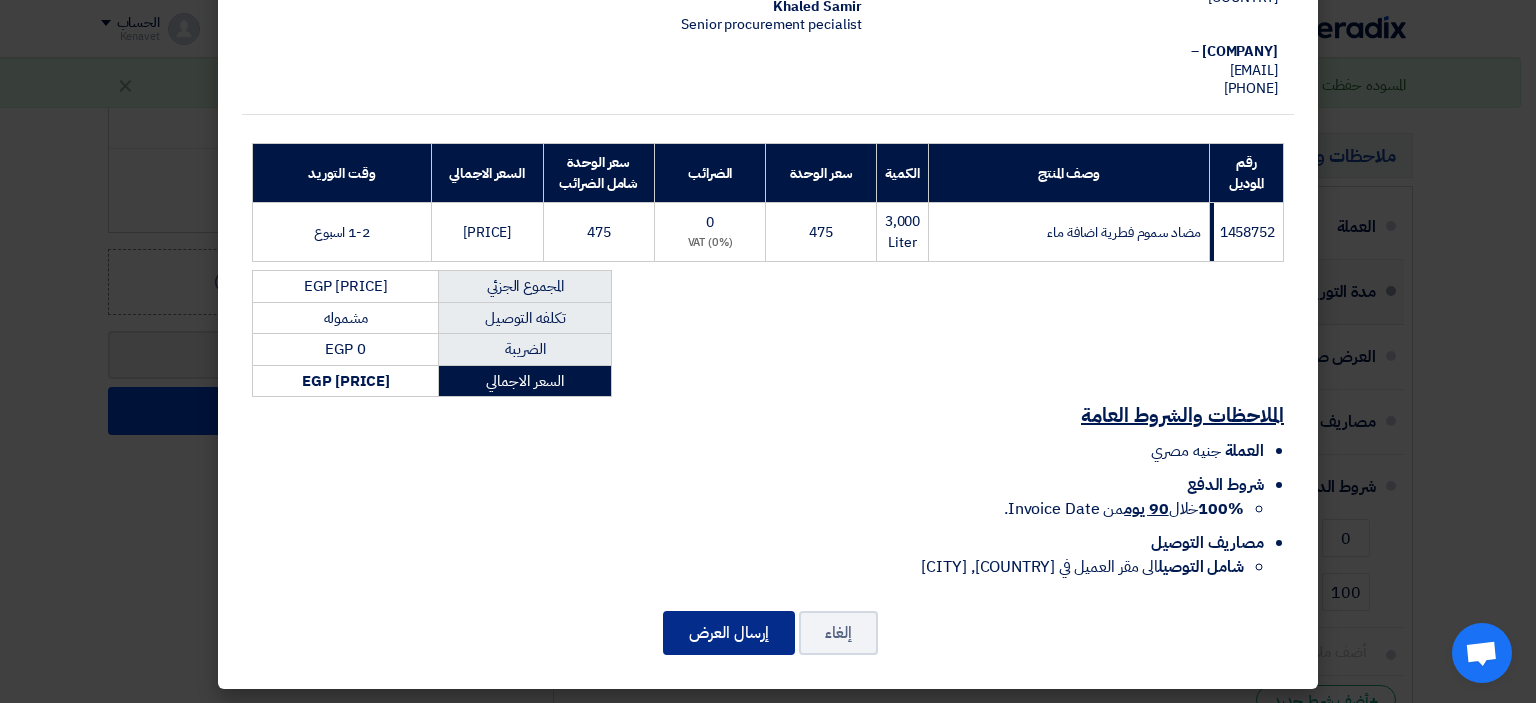 click on "إرسال العرض" 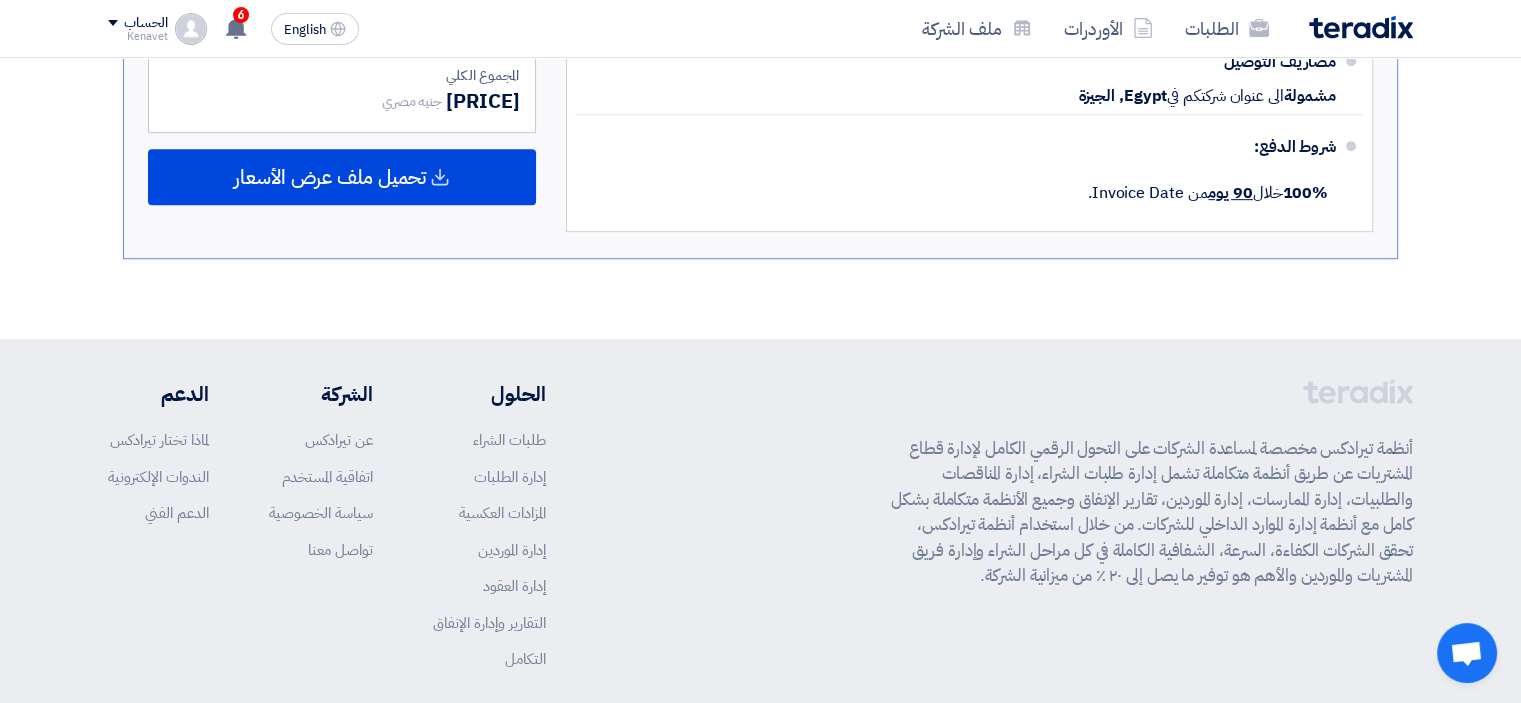 scroll, scrollTop: 901, scrollLeft: 0, axis: vertical 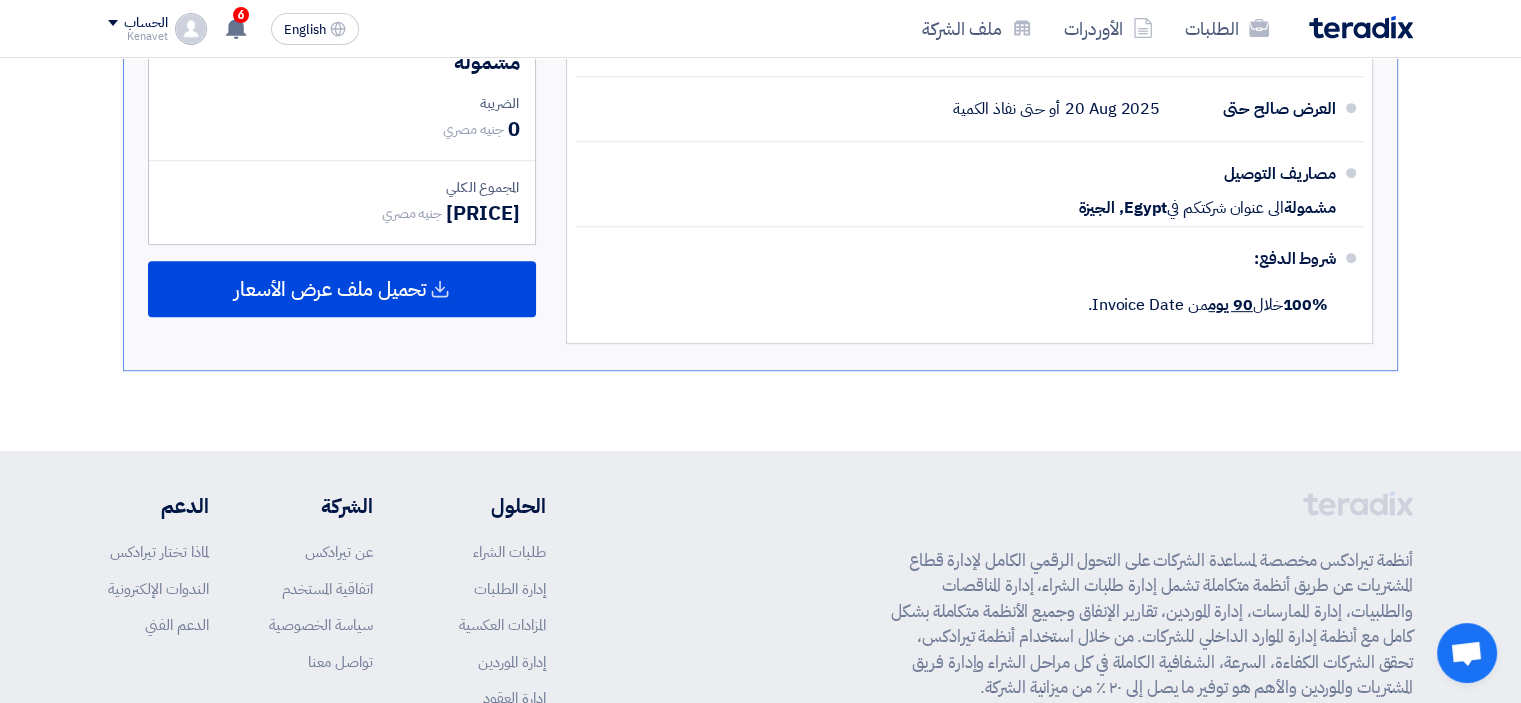 drag, startPoint x: 347, startPoint y: 311, endPoint x: 373, endPoint y: 357, distance: 52.83938 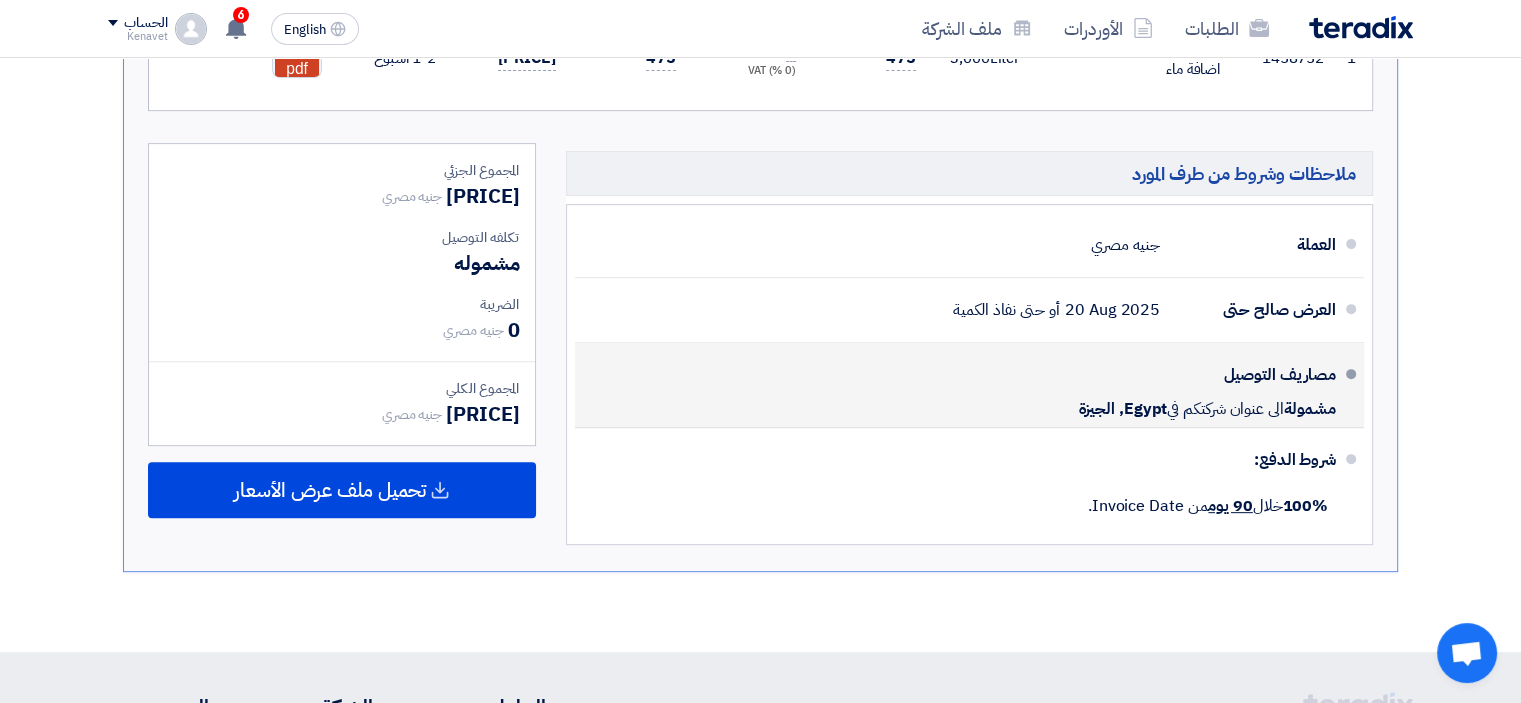scroll, scrollTop: 701, scrollLeft: 0, axis: vertical 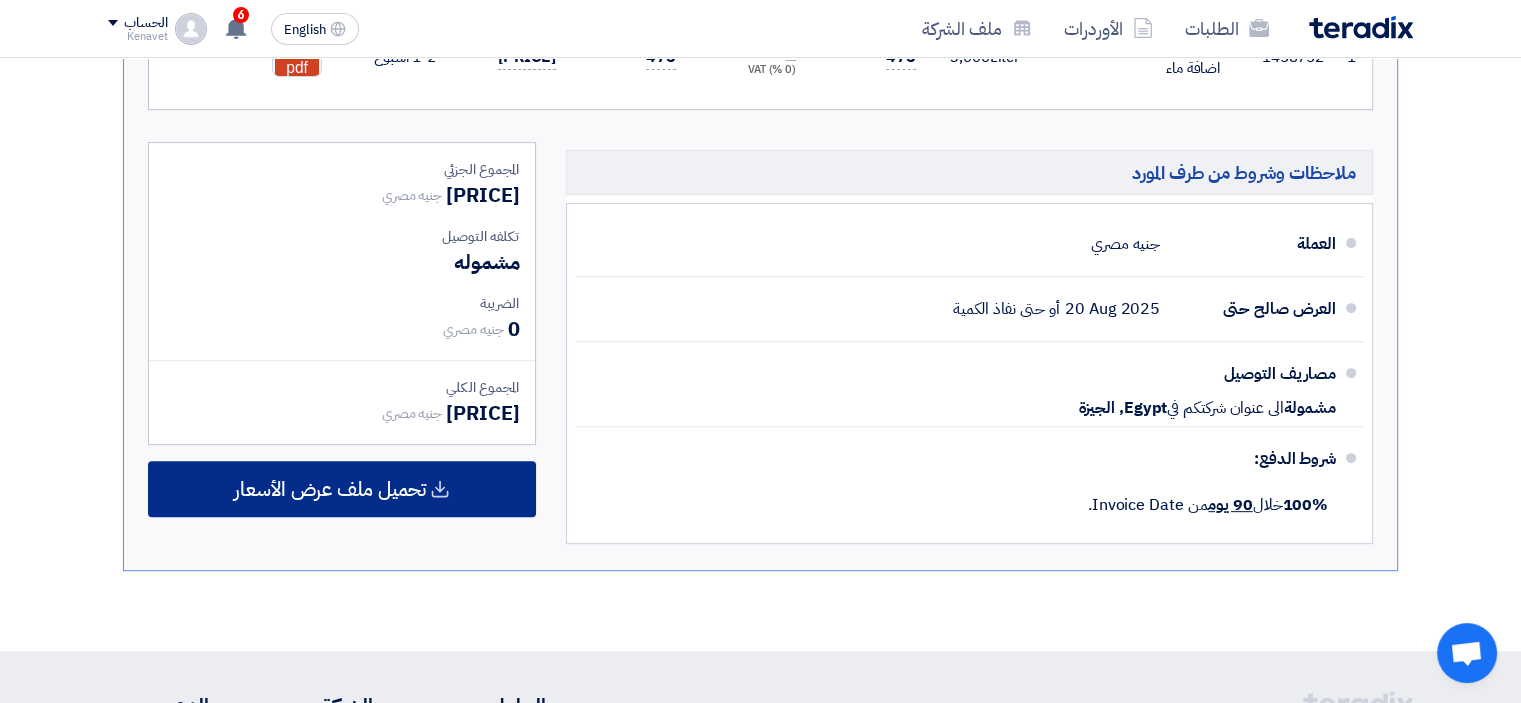 click on "تحميل ملف عرض الأسعار" at bounding box center [330, 489] 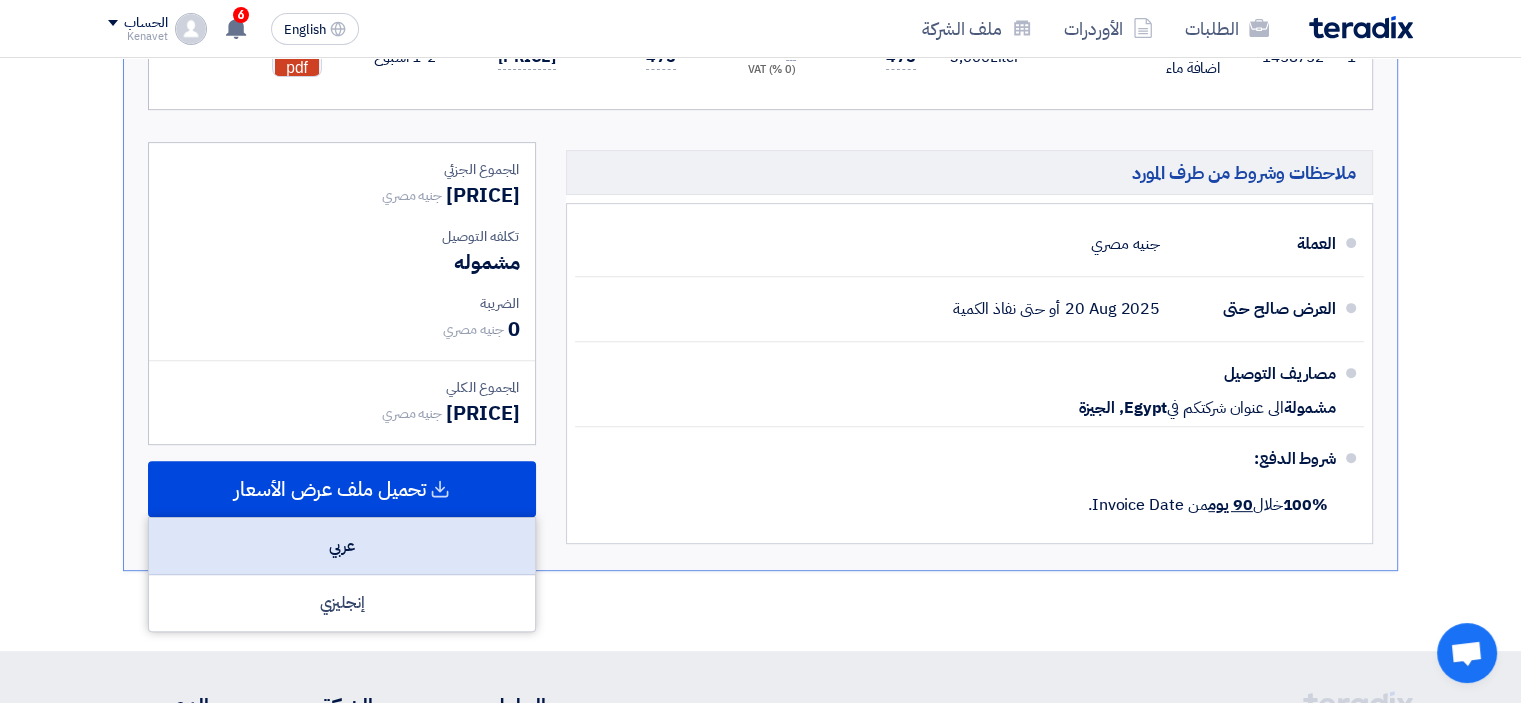click on "عربي" at bounding box center [342, 546] 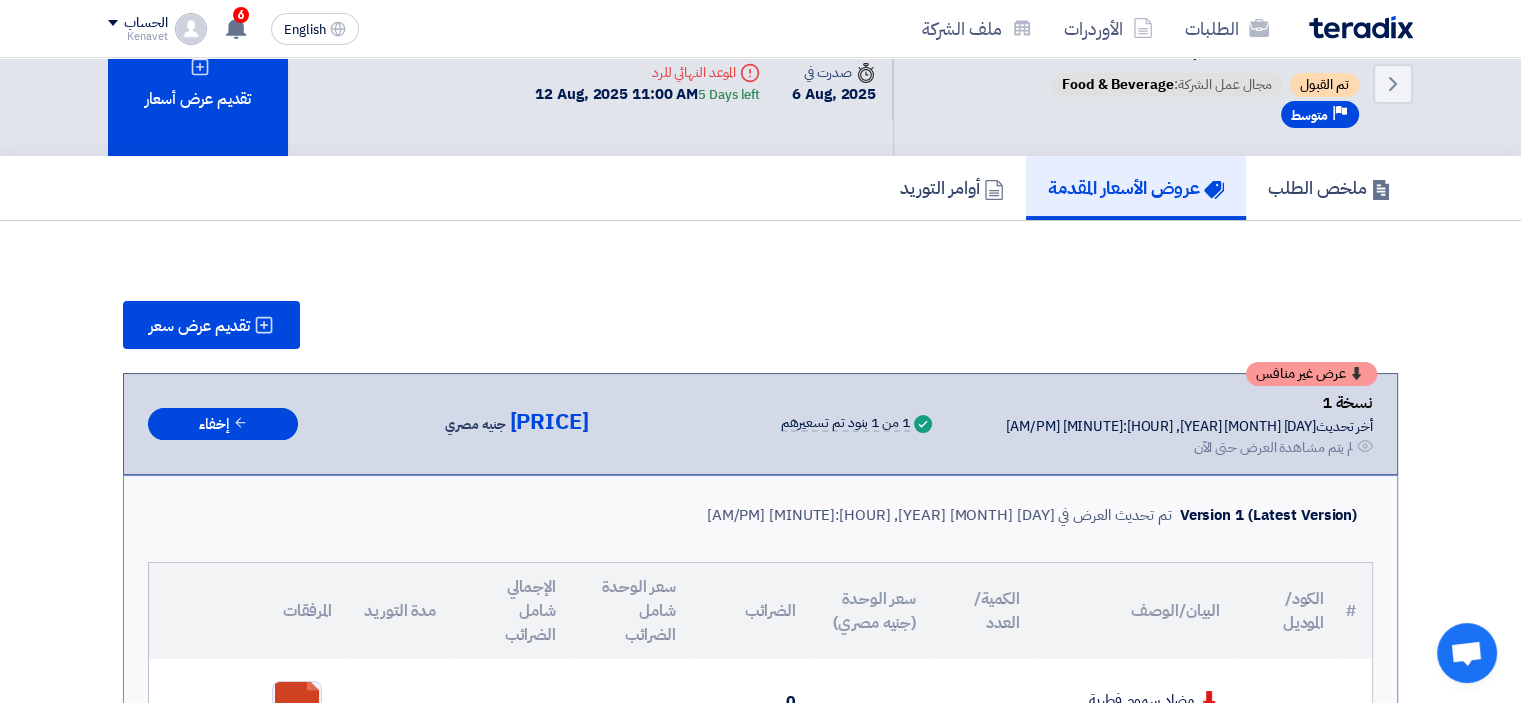 scroll, scrollTop: 0, scrollLeft: 0, axis: both 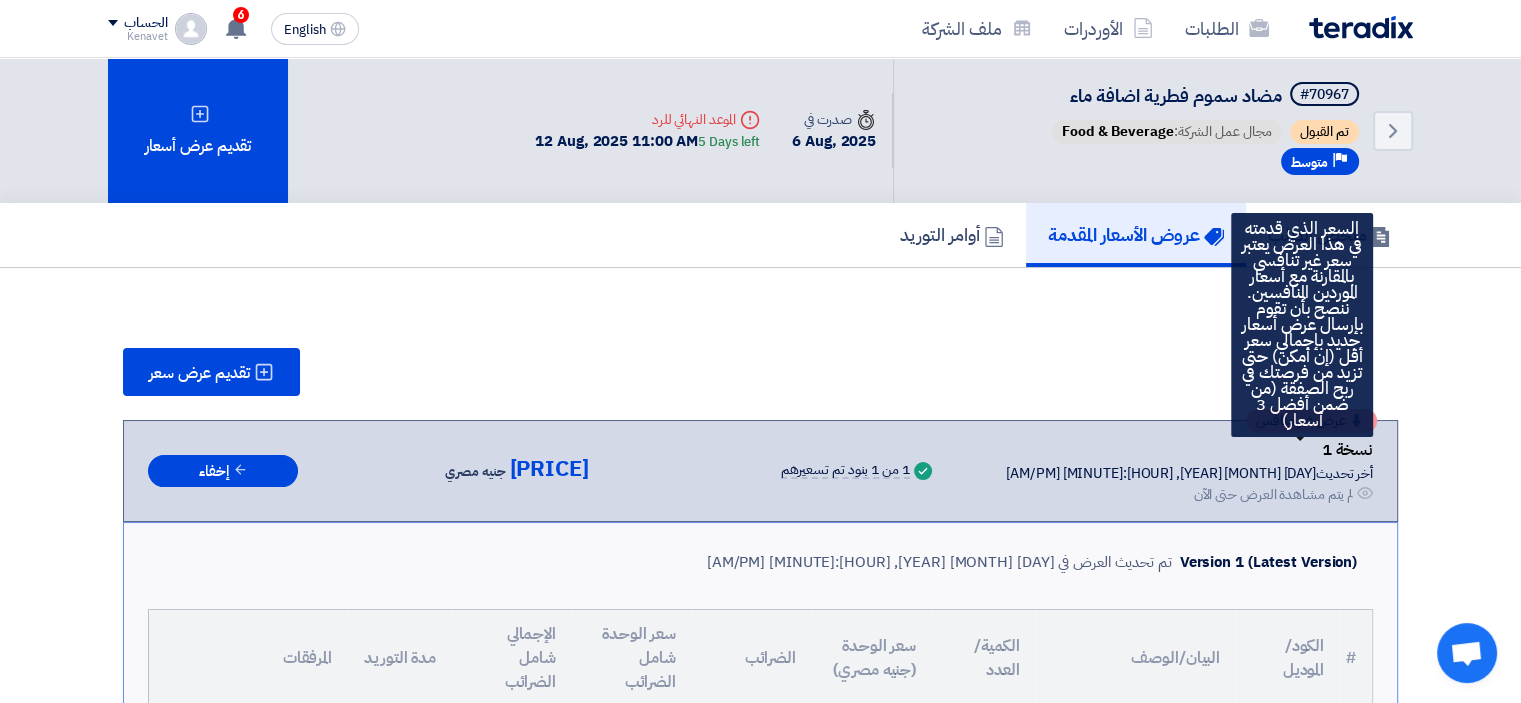 click on "عرض غير منافس" at bounding box center (1301, 421) 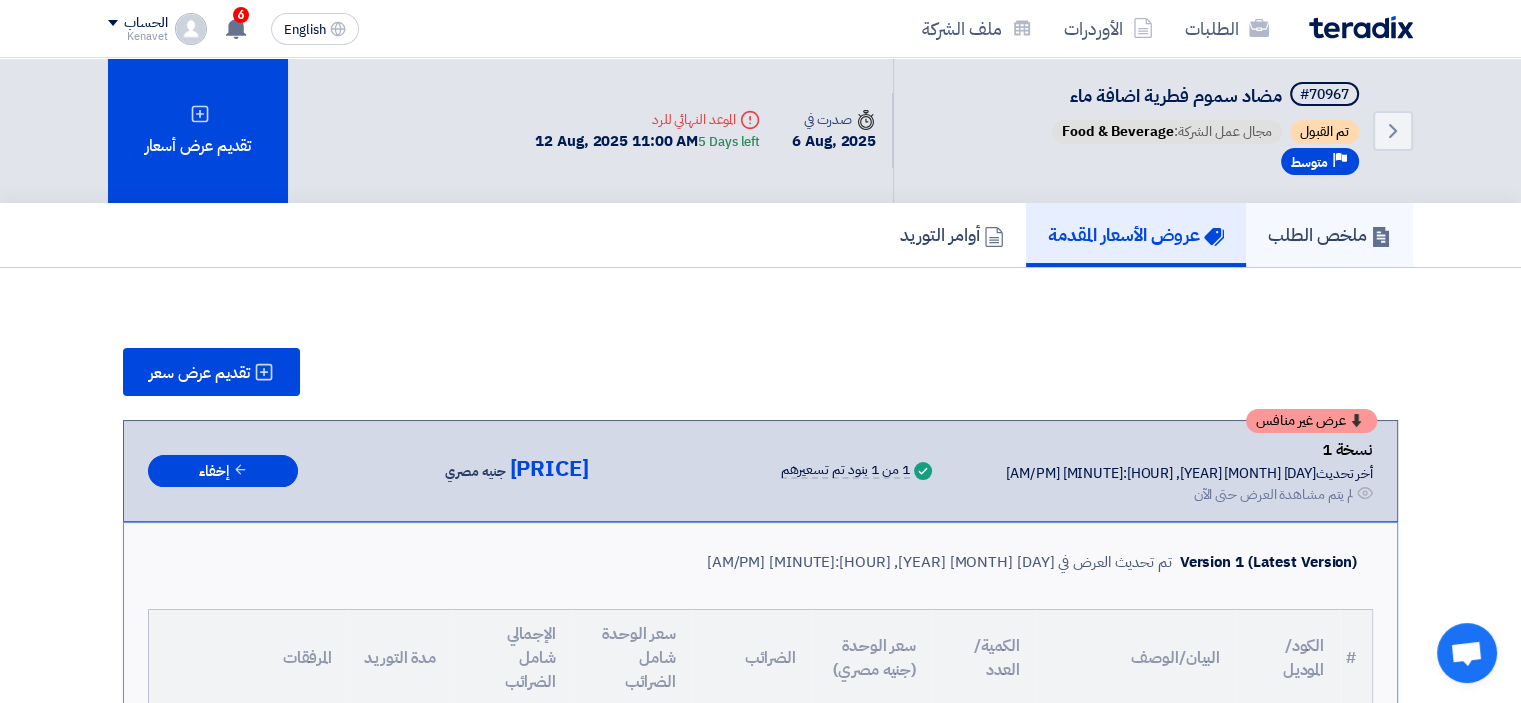 click on "ملخص الطلب" 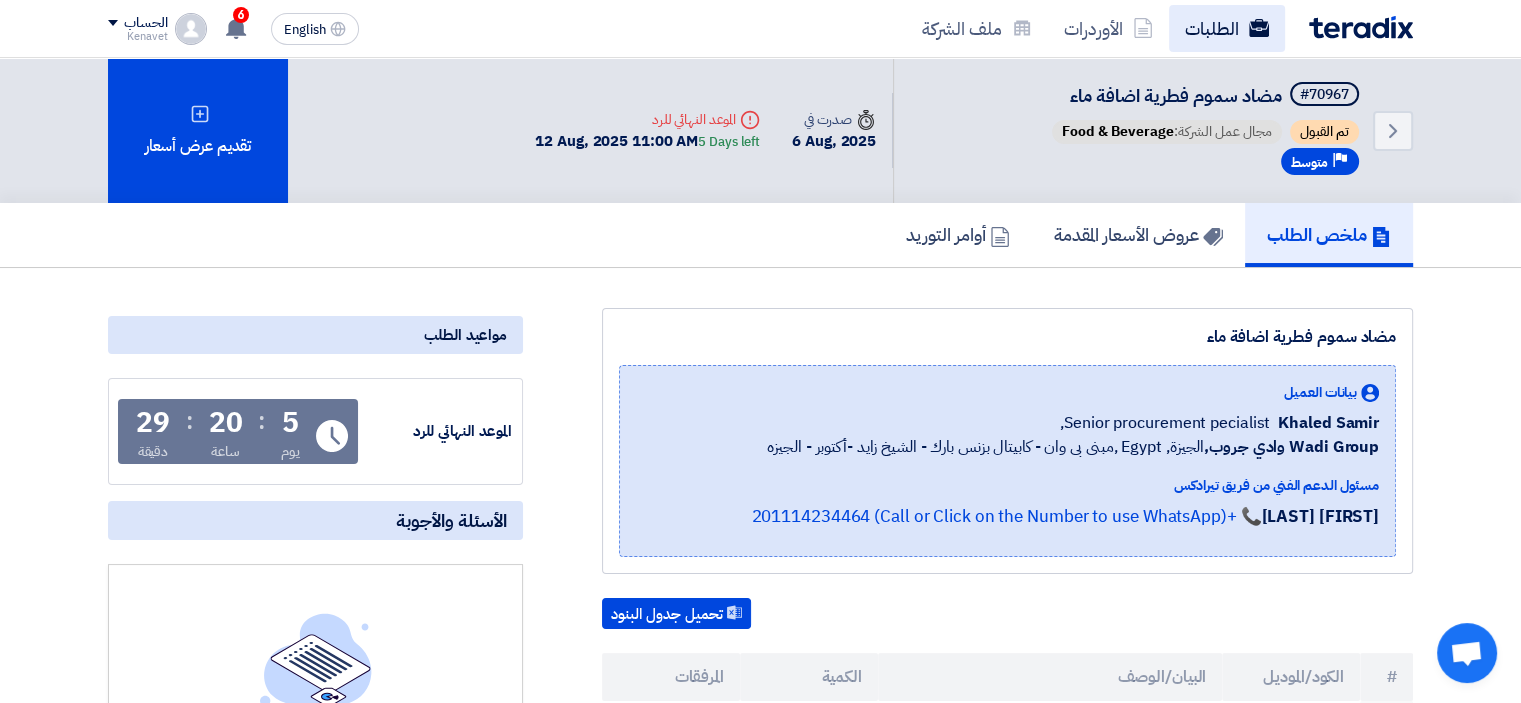 click on "الطلبات" 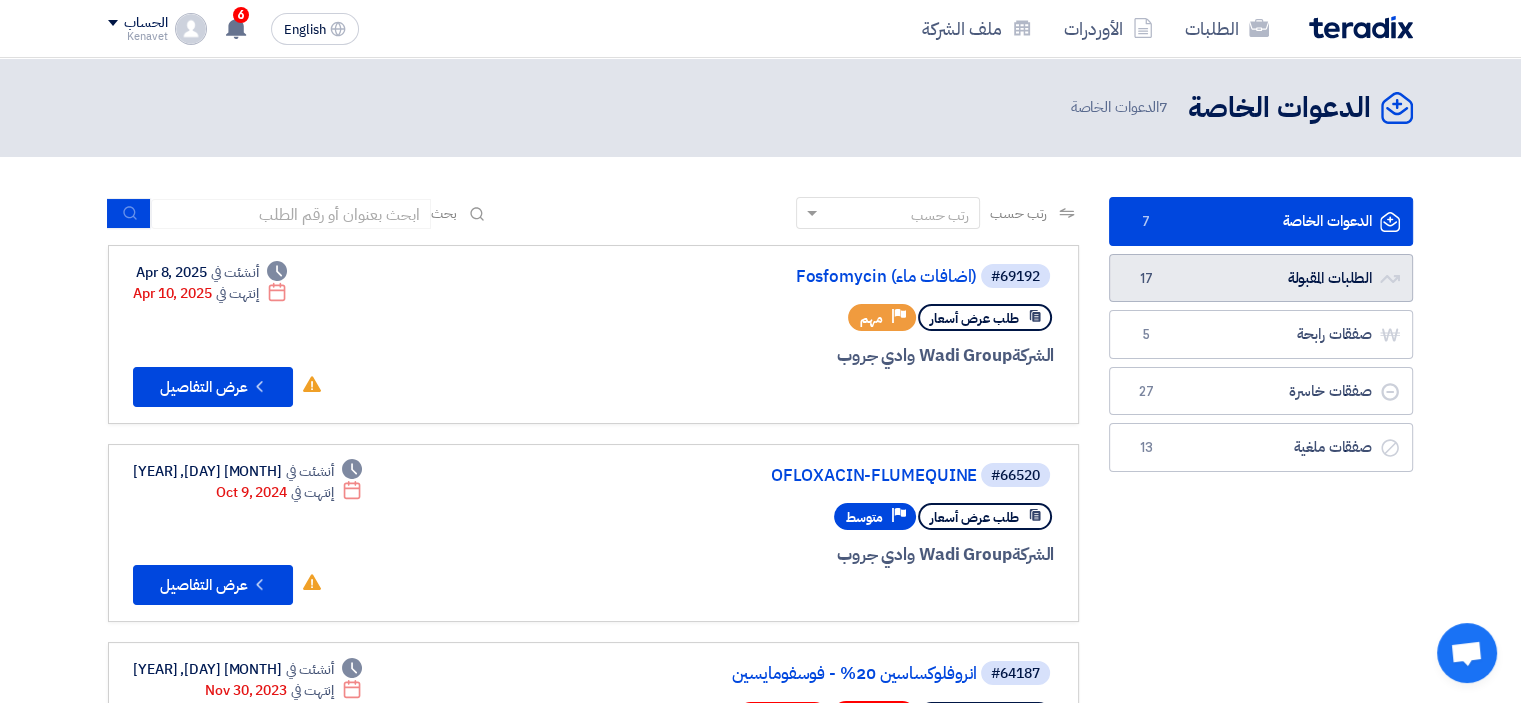 click on "الطلبات المقبولة
الطلبات المقبولة
17" 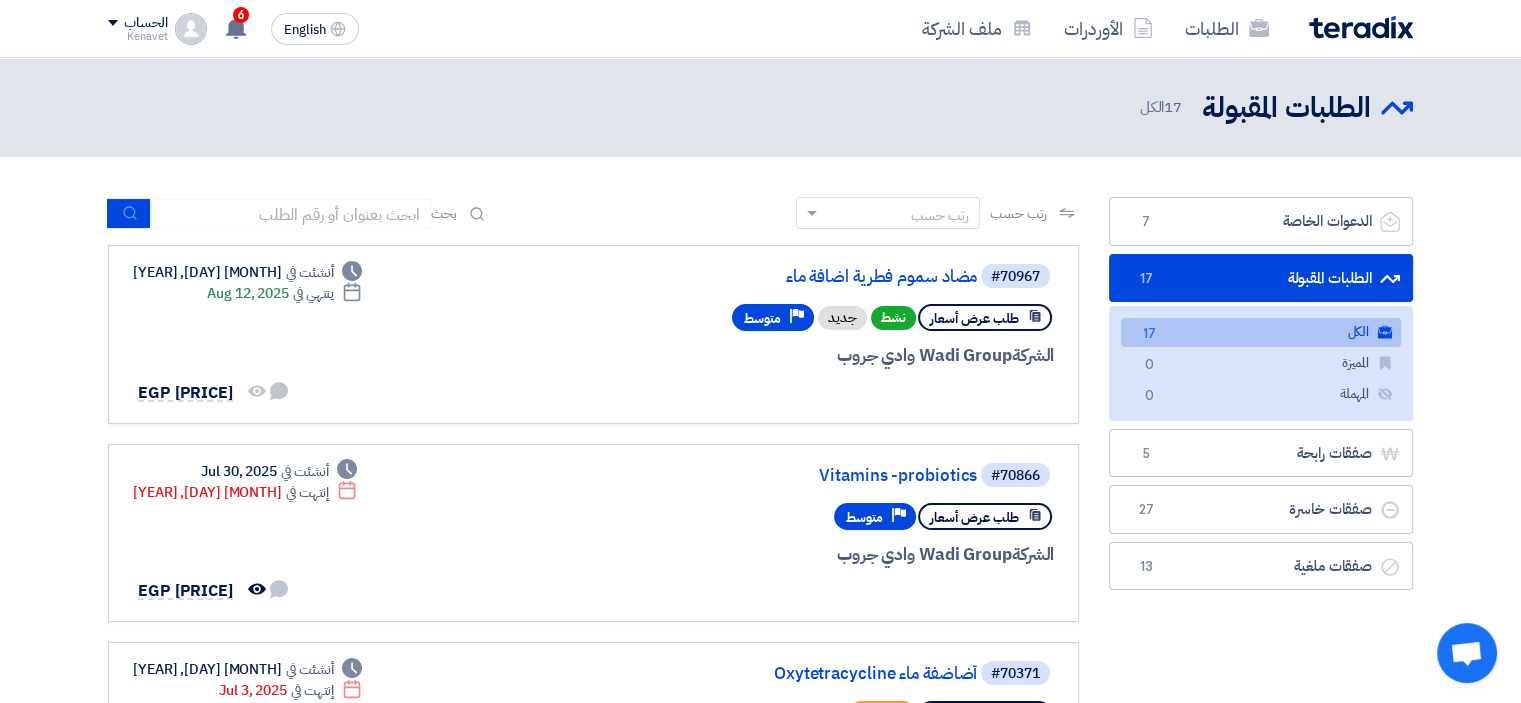 click on "الكل
الكل
17" 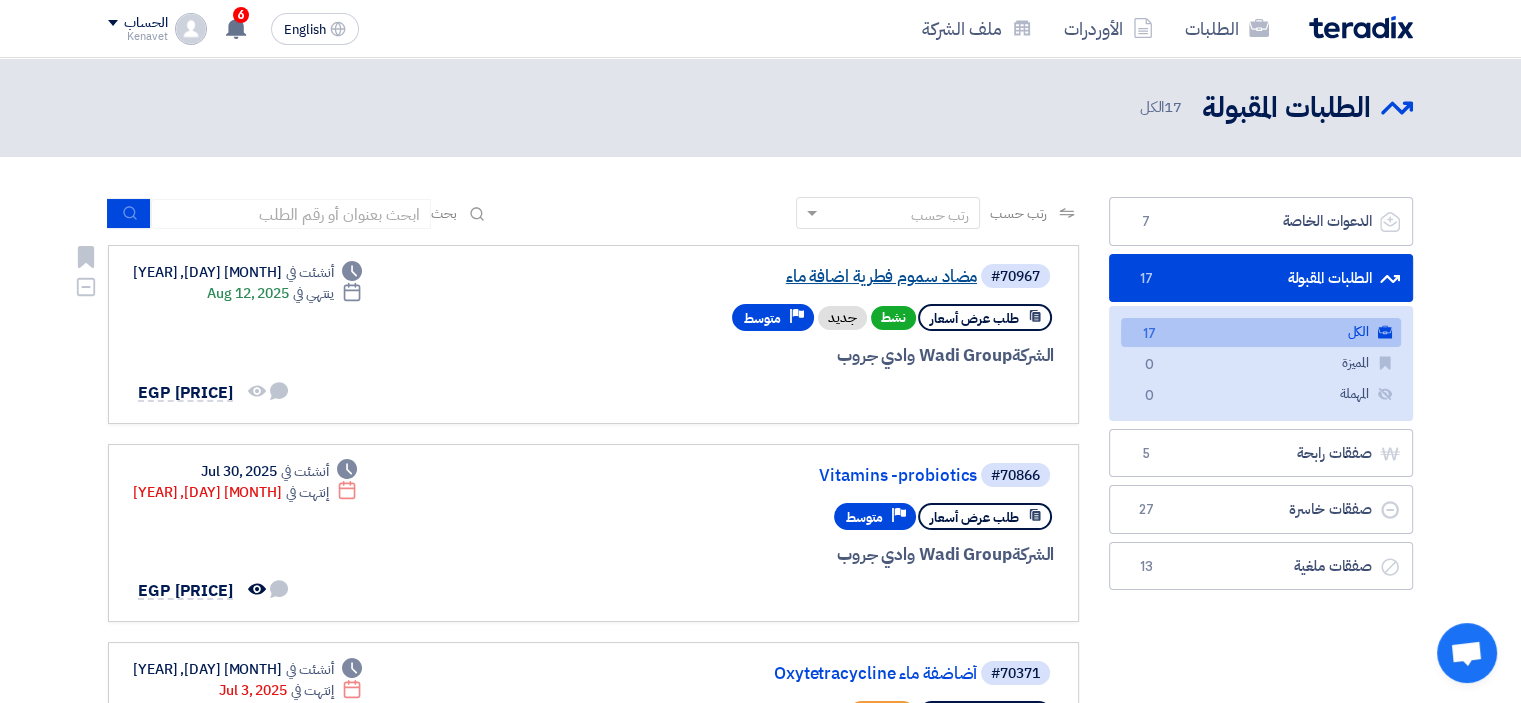 click on "مضاد سموم فطرية اضافة ماء" 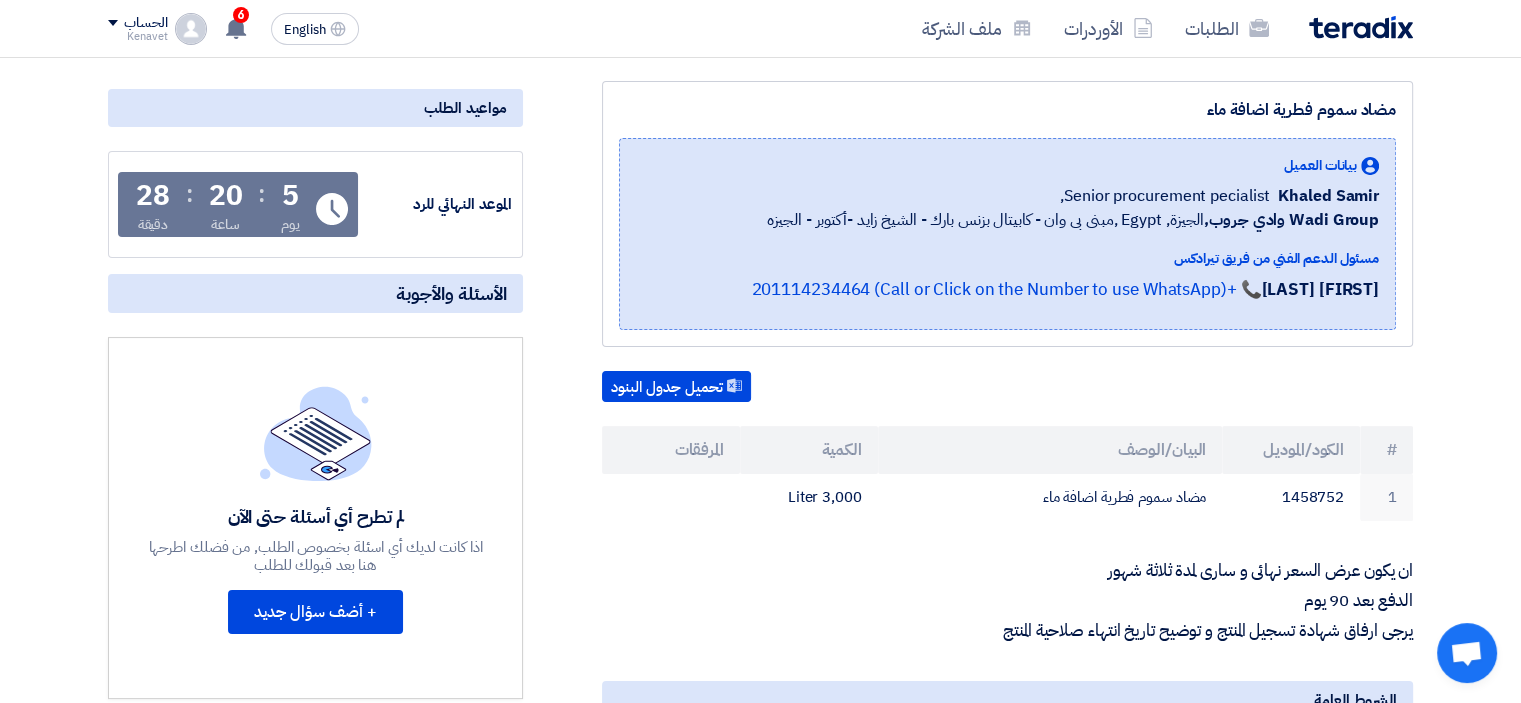 scroll, scrollTop: 0, scrollLeft: 0, axis: both 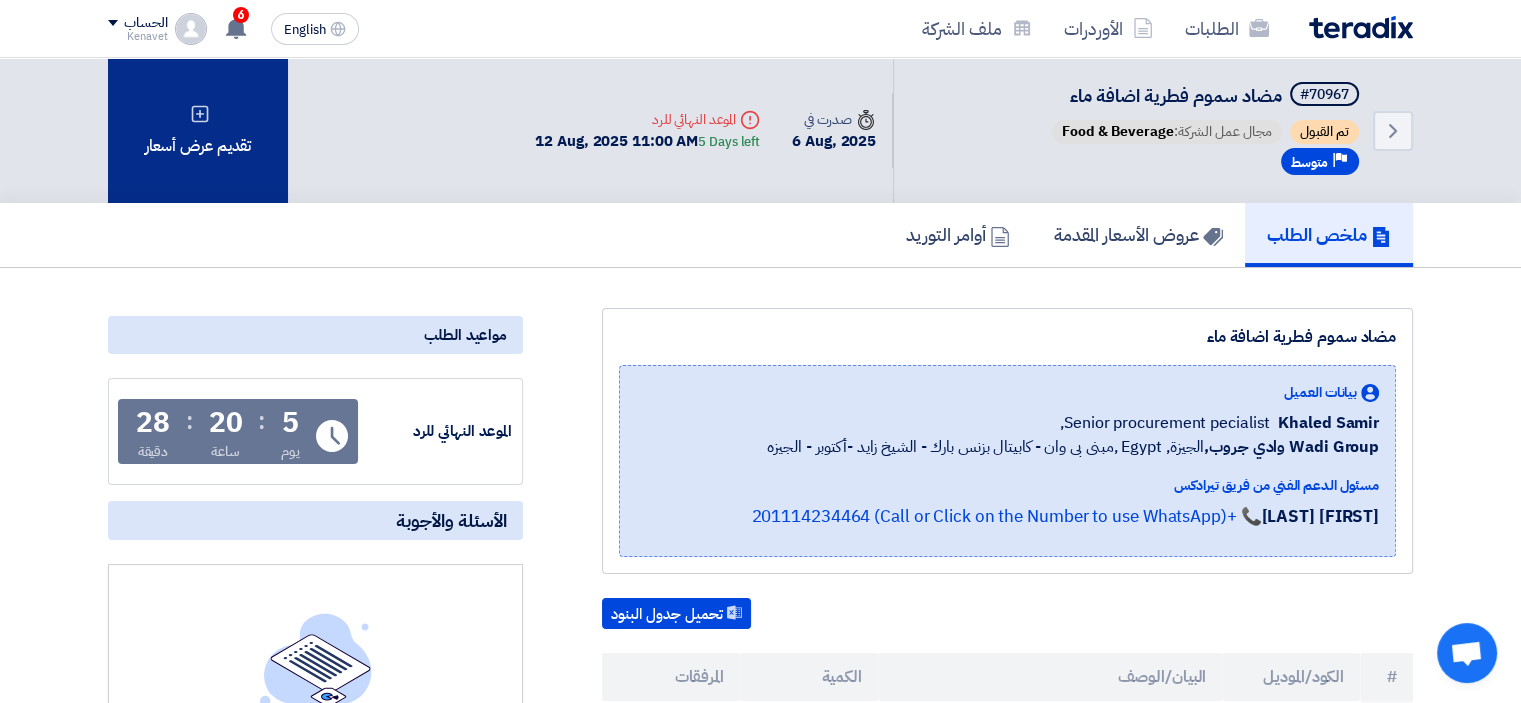 click on "تقديم عرض أسعار" 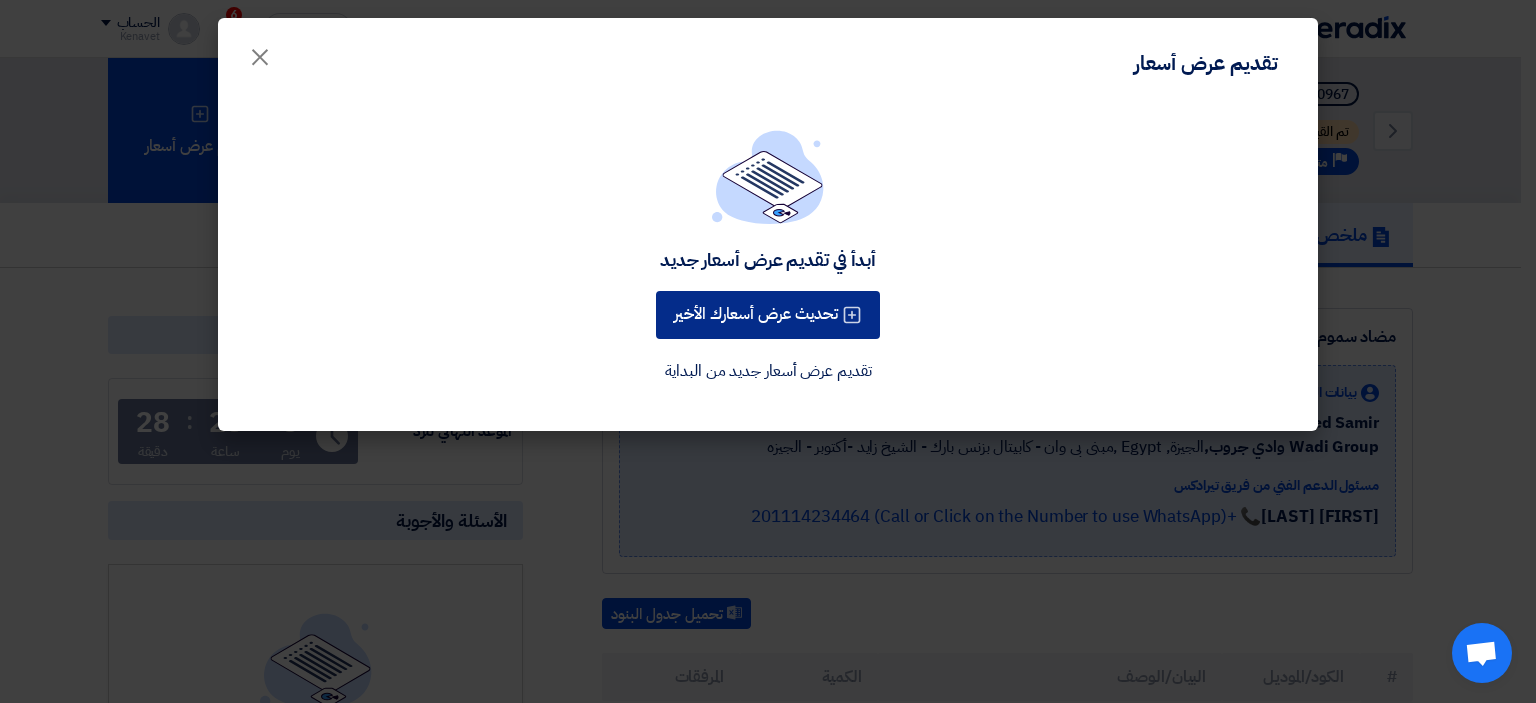 click on "تحديث عرض أسعارك الأخير" 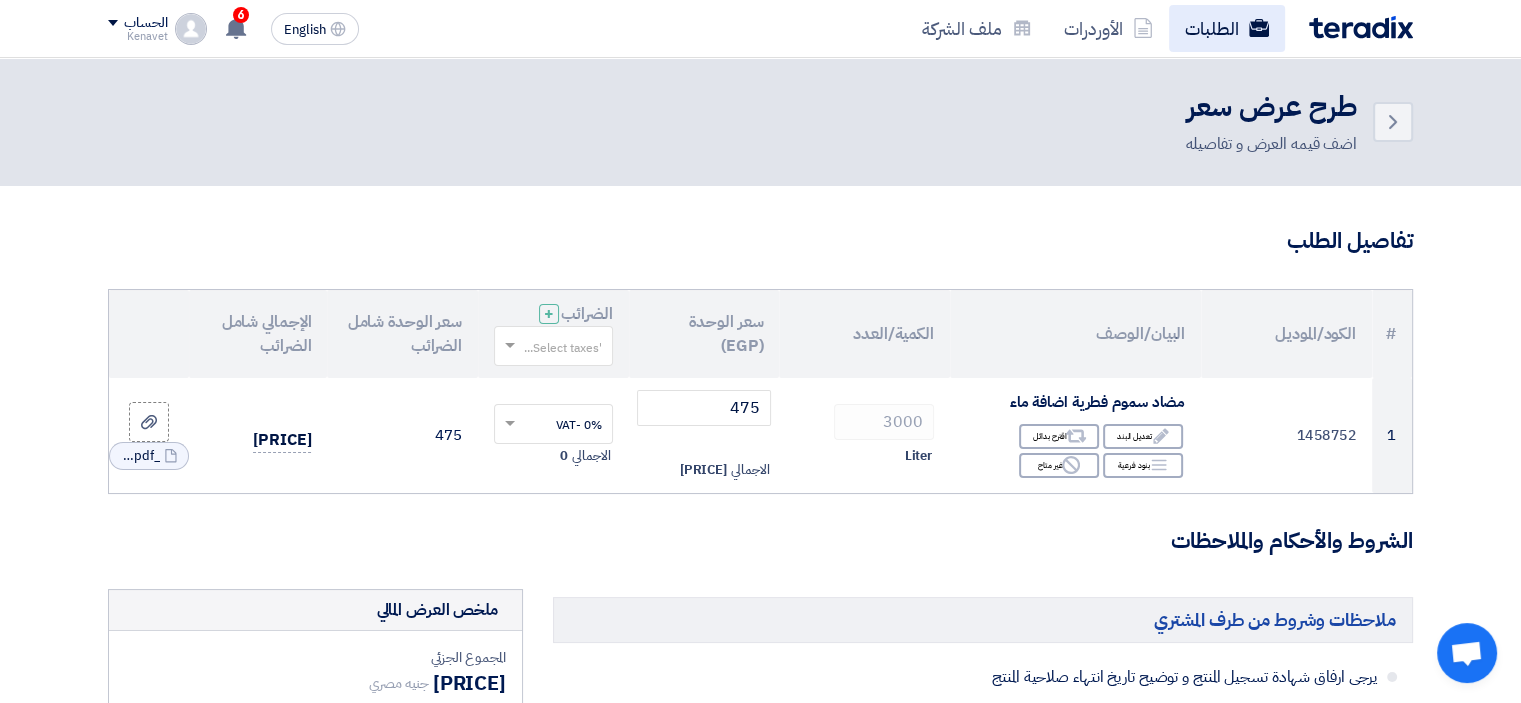 click on "الطلبات" 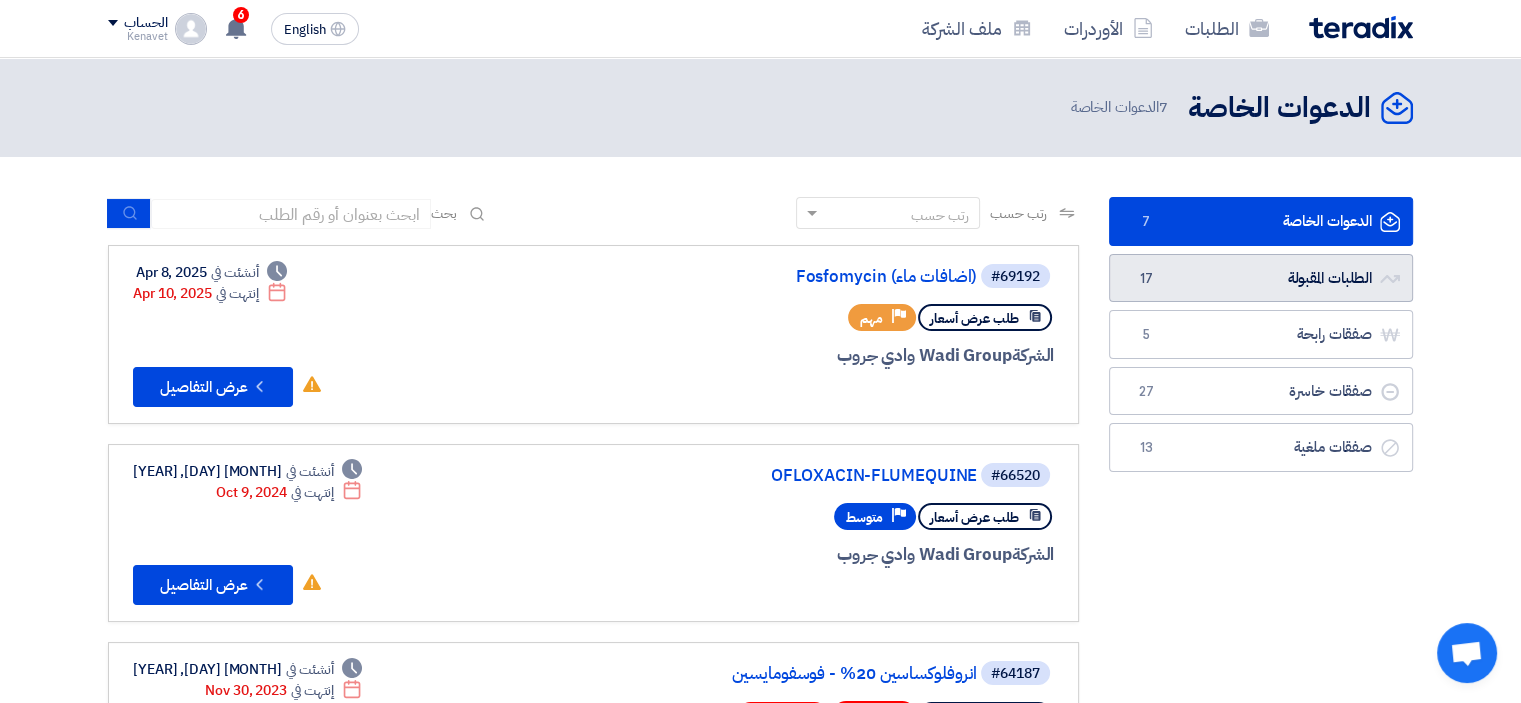 click on "الطلبات المقبولة
الطلبات المقبولة
17" 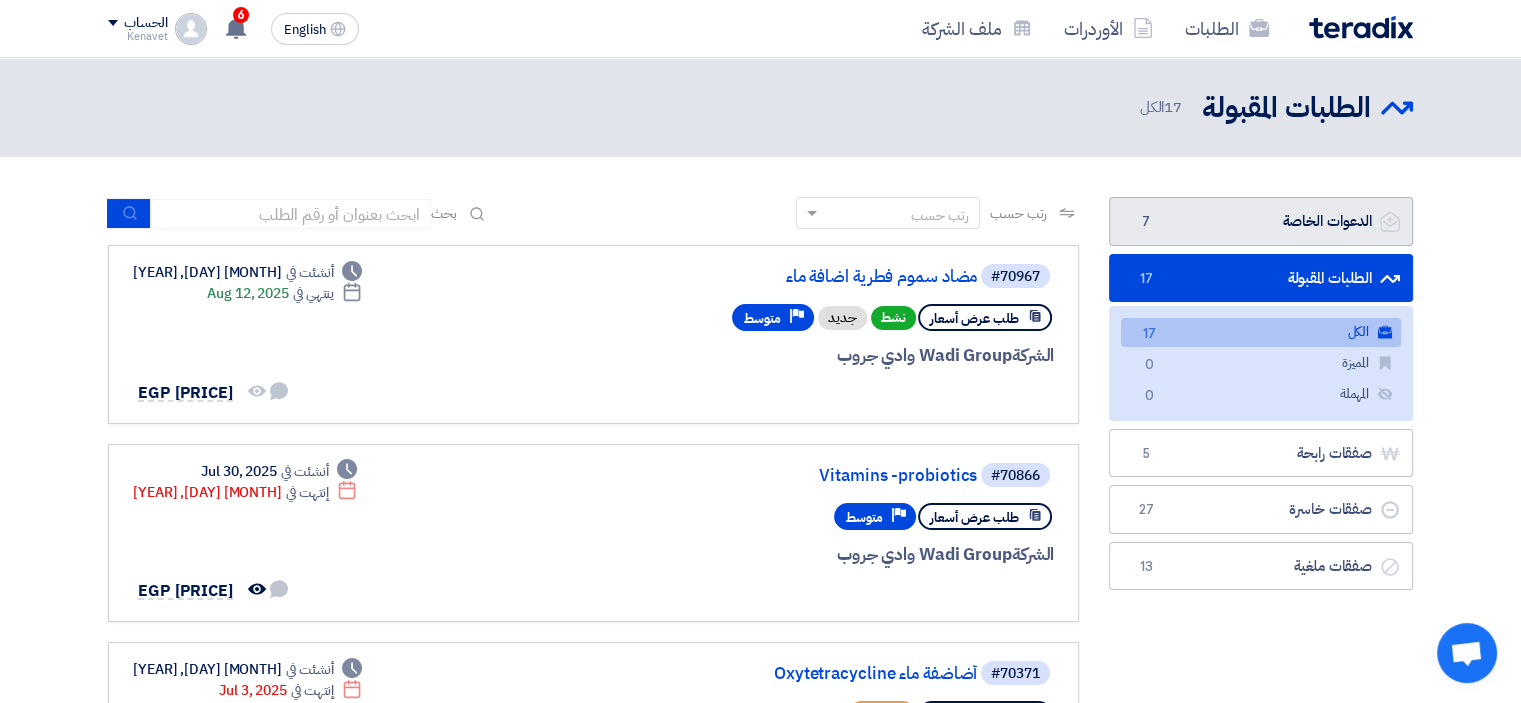 click on "الدعوات الخاصة
الدعوات الخاصة
7" 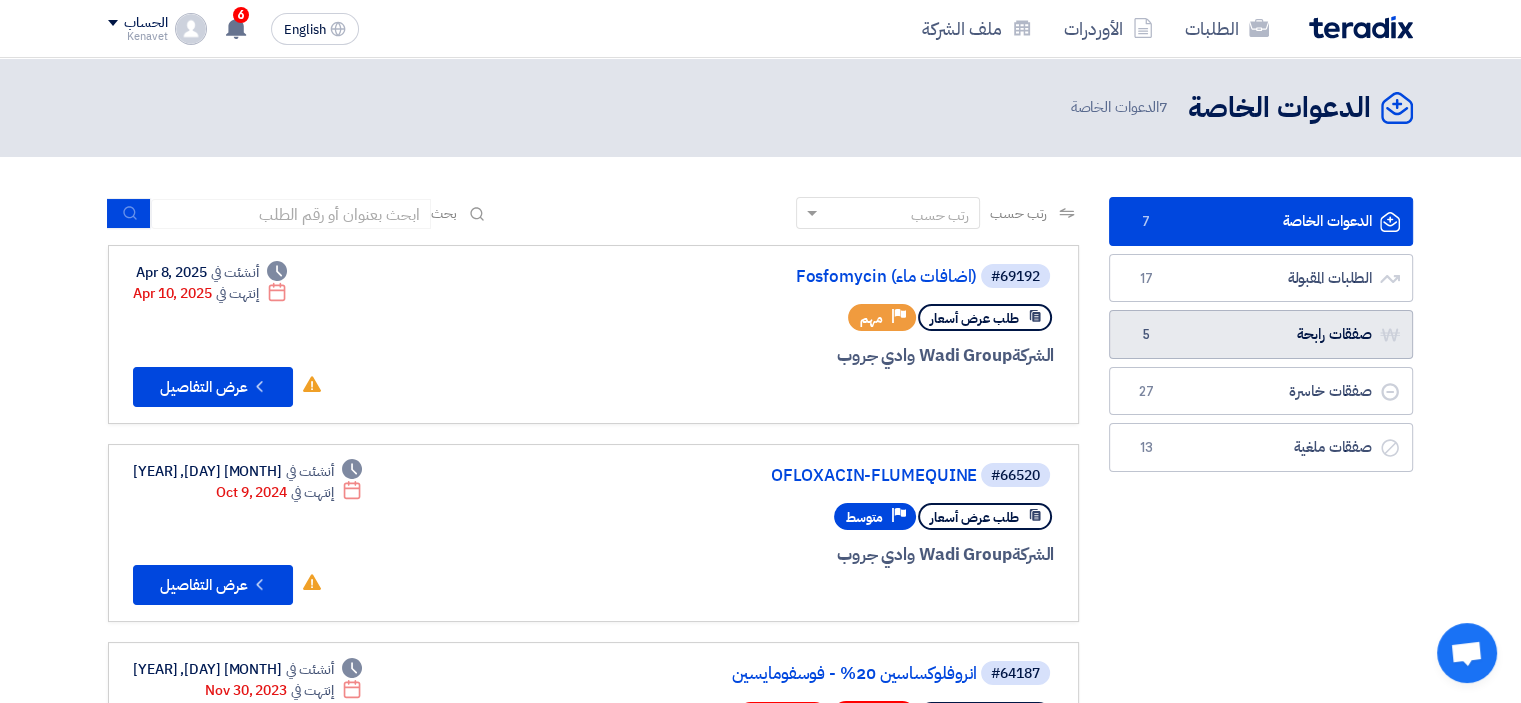click on "صفقات رابحة
صفقات رابحة
5" 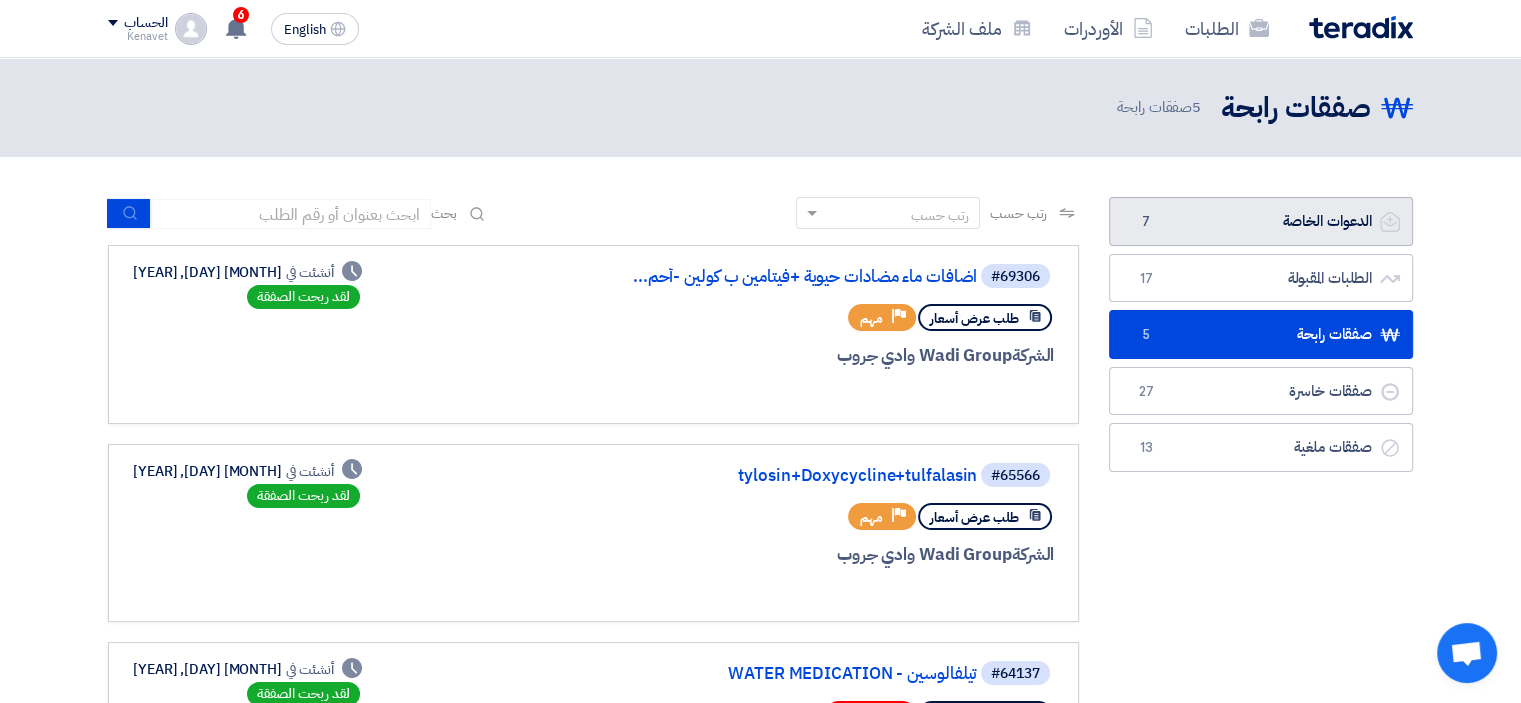 click on "7" 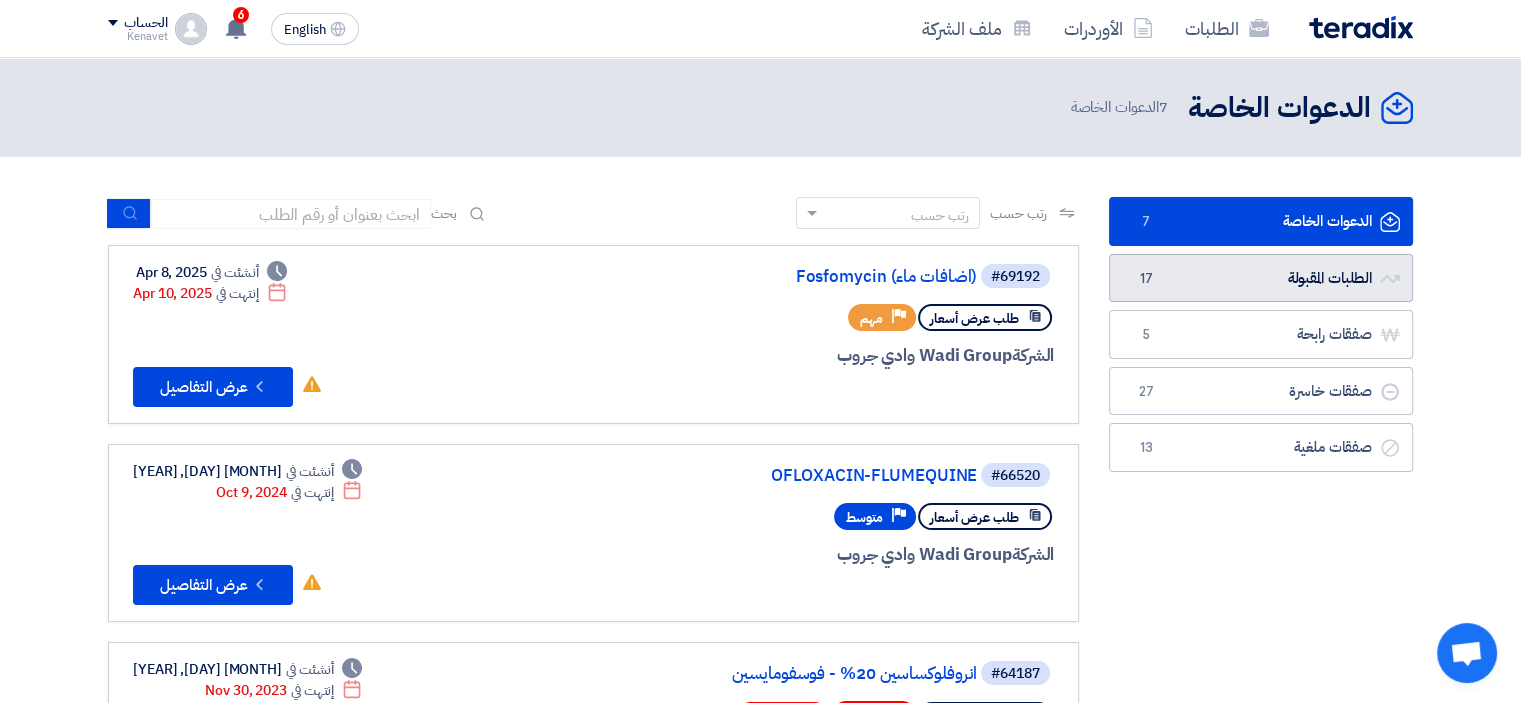 click on "الطلبات المقبولة
الطلبات المقبولة
17" 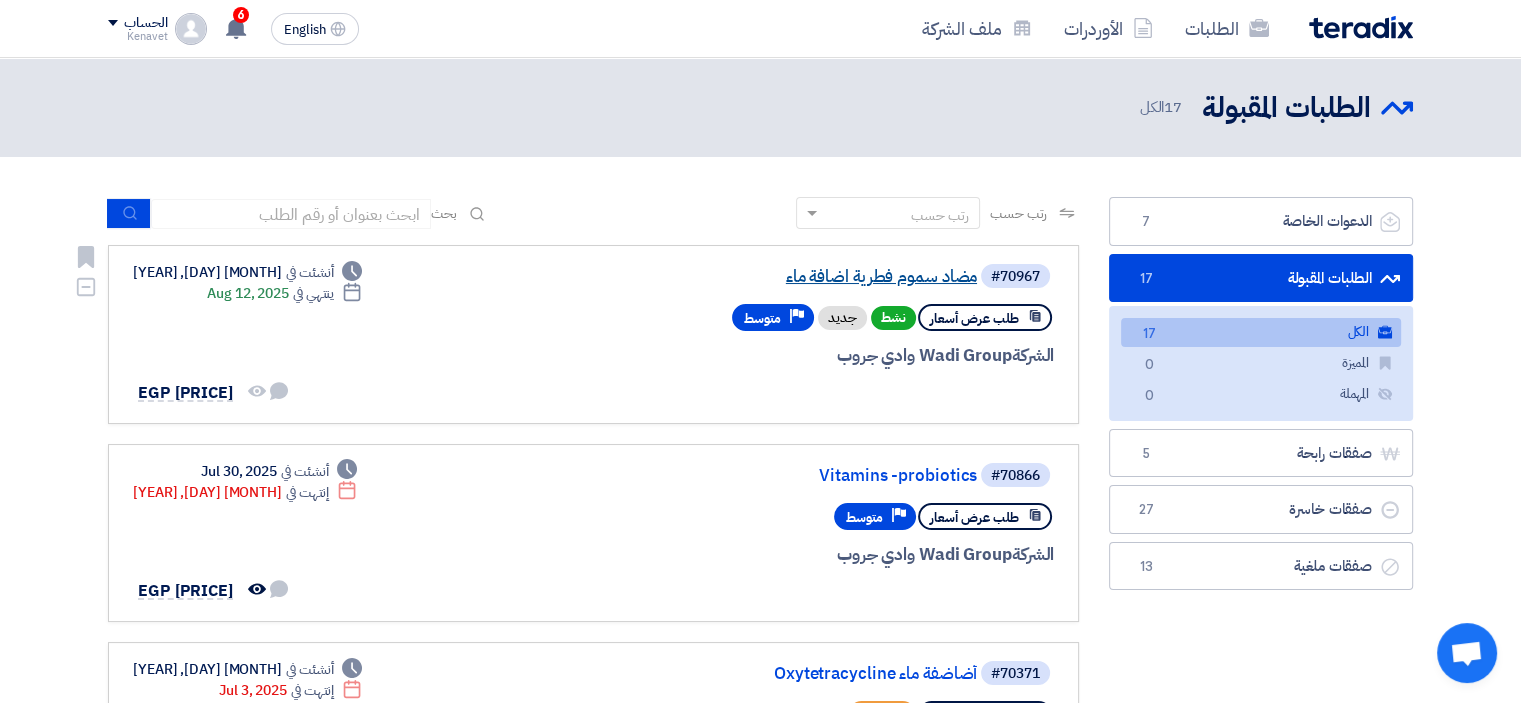 click on "مضاد سموم فطرية اضافة ماء" 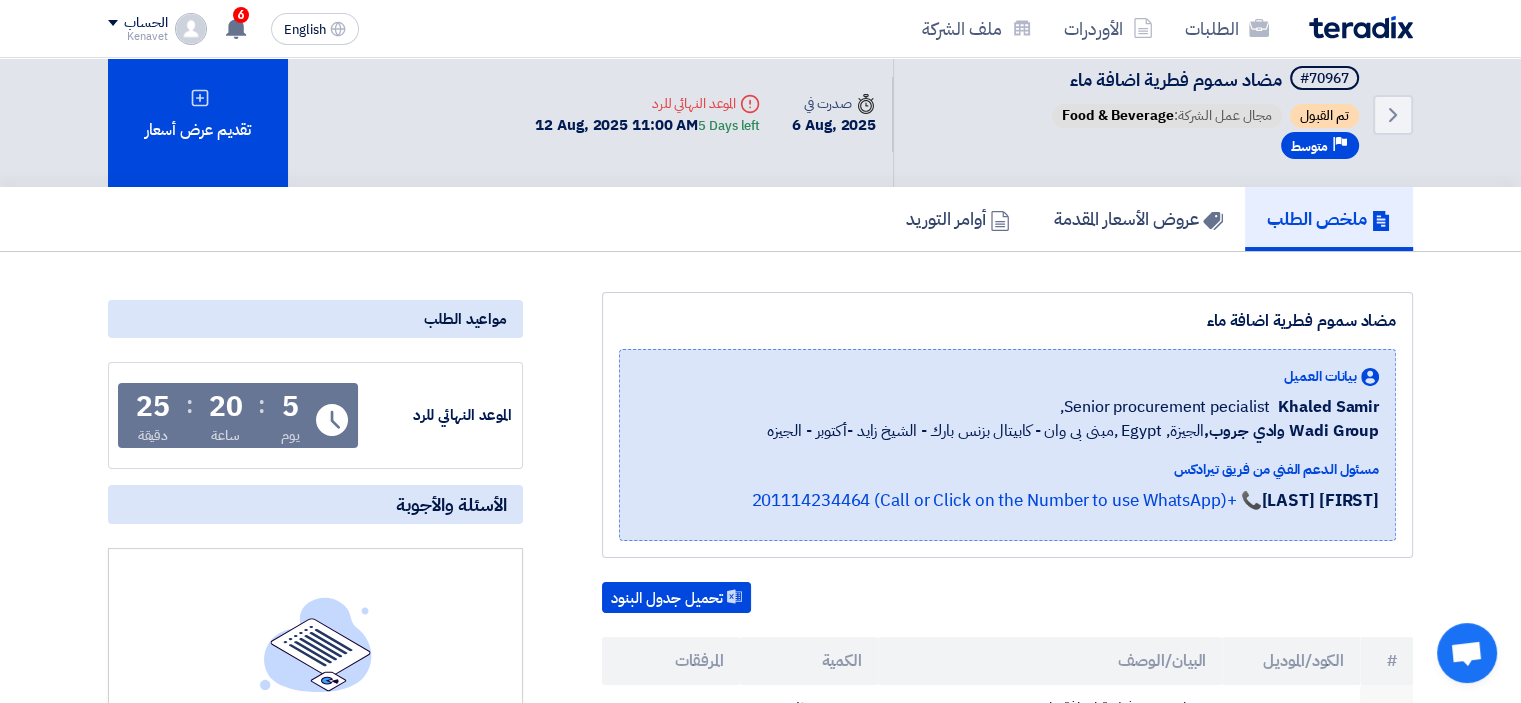 scroll, scrollTop: 0, scrollLeft: 0, axis: both 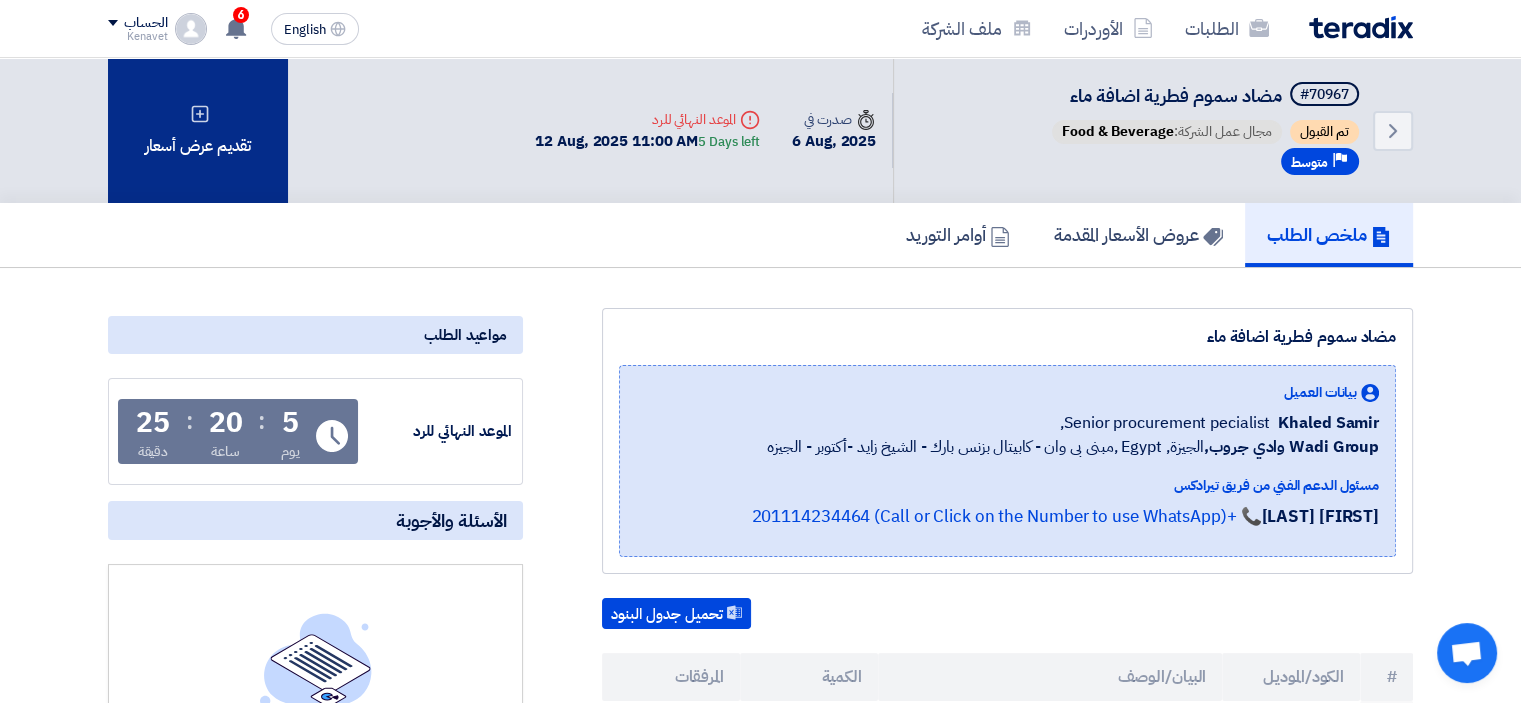 click on "تقديم عرض أسعار" 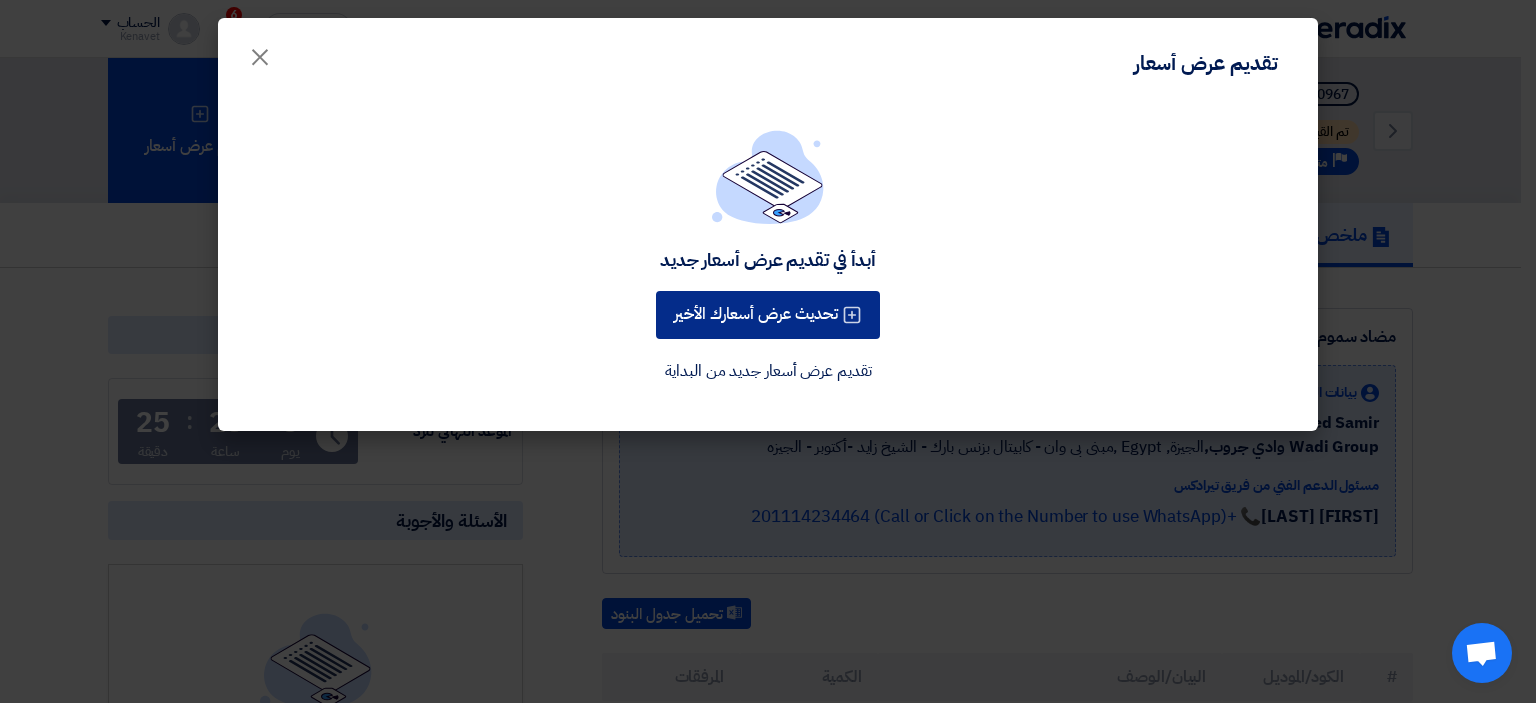 click on "تحديث عرض أسعارك الأخير" 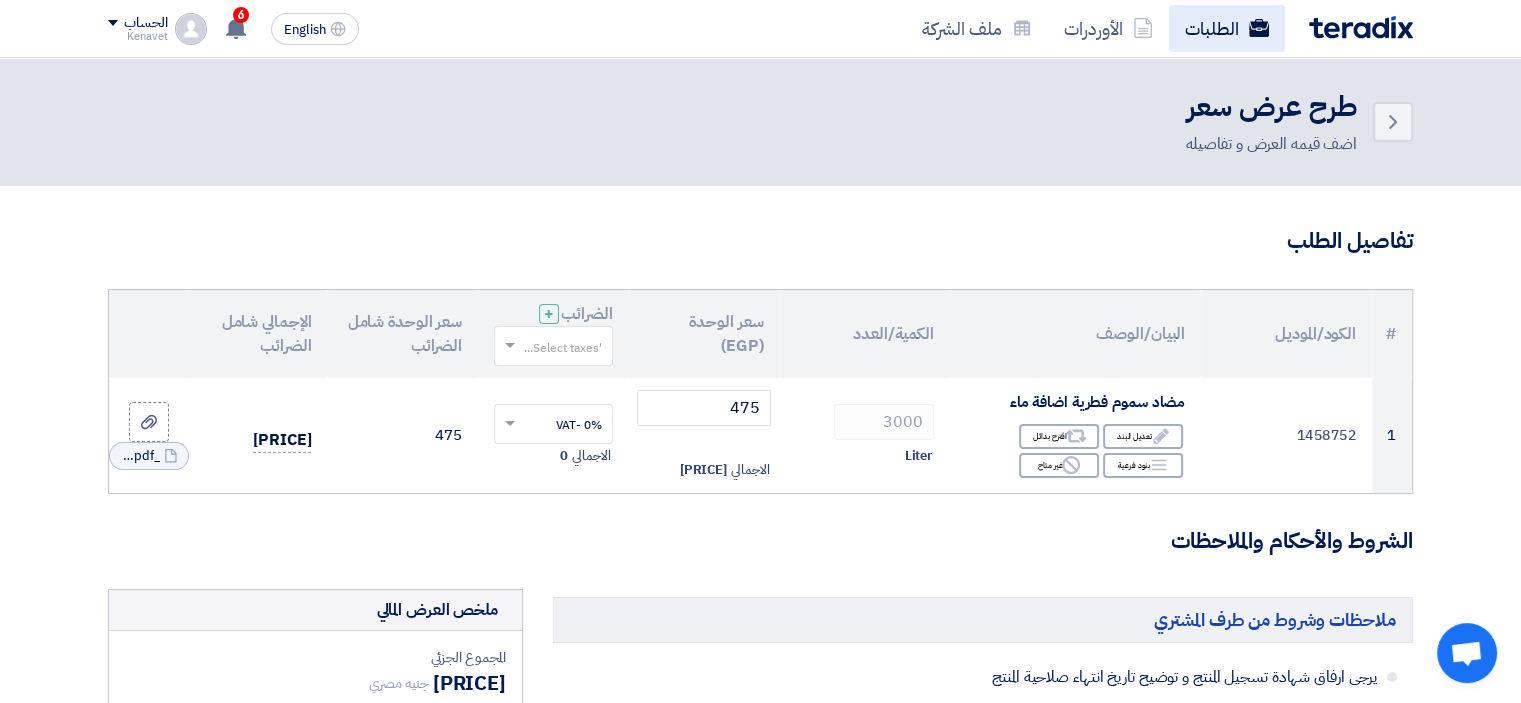 click on "الطلبات" 